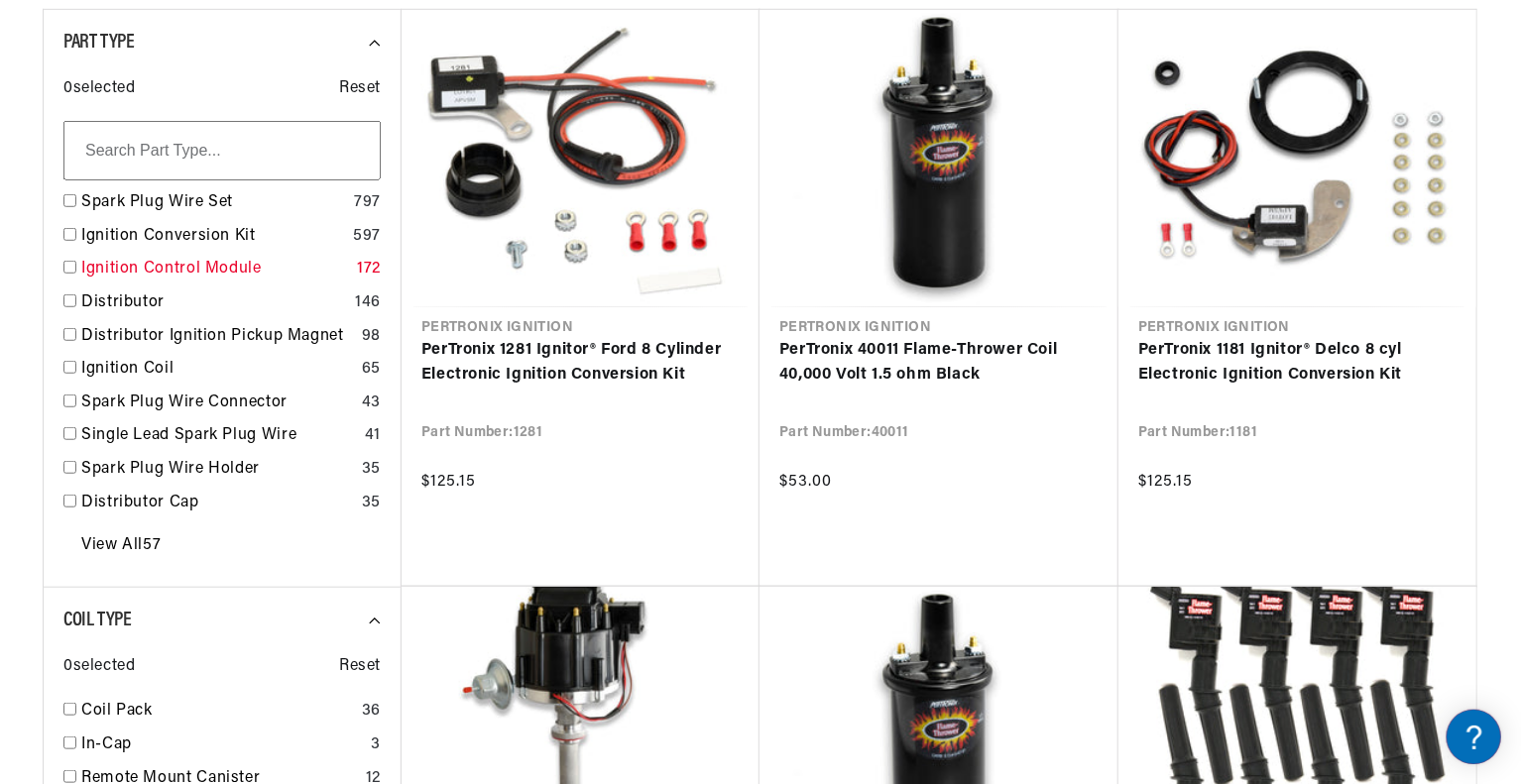 scroll, scrollTop: 0, scrollLeft: 0, axis: both 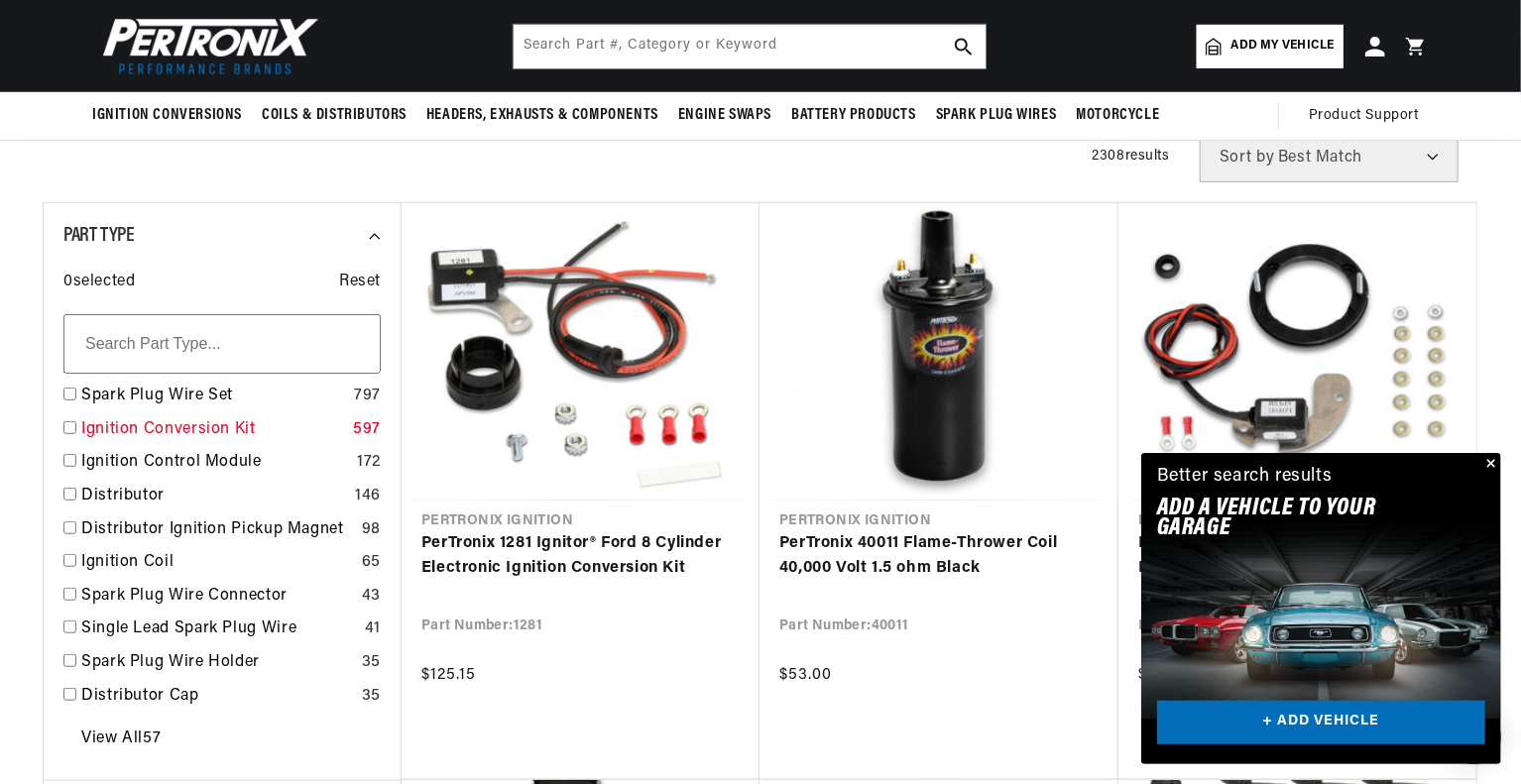 click on "Ignition Conversion Kit" at bounding box center [213, 430] 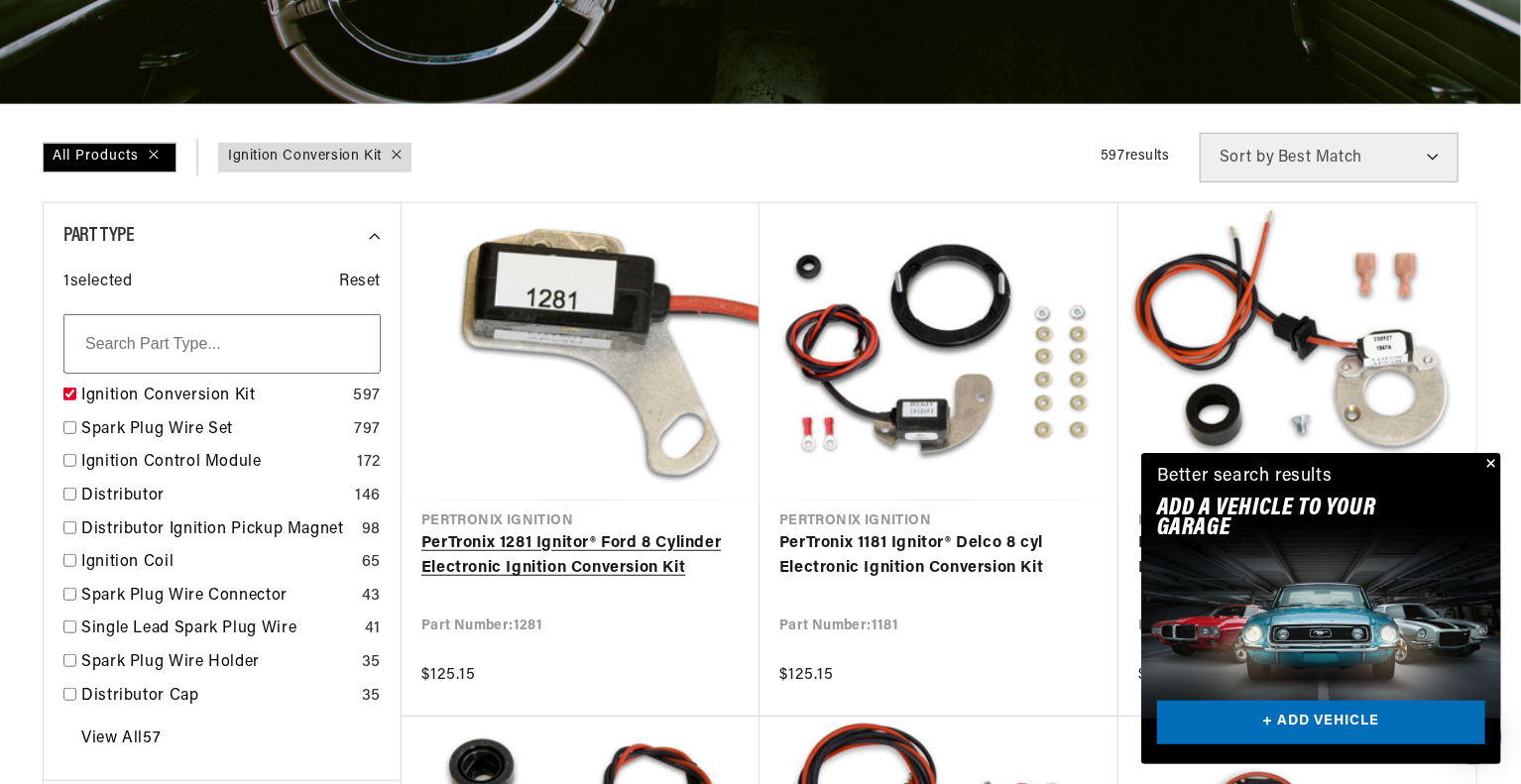 scroll, scrollTop: 496, scrollLeft: 0, axis: vertical 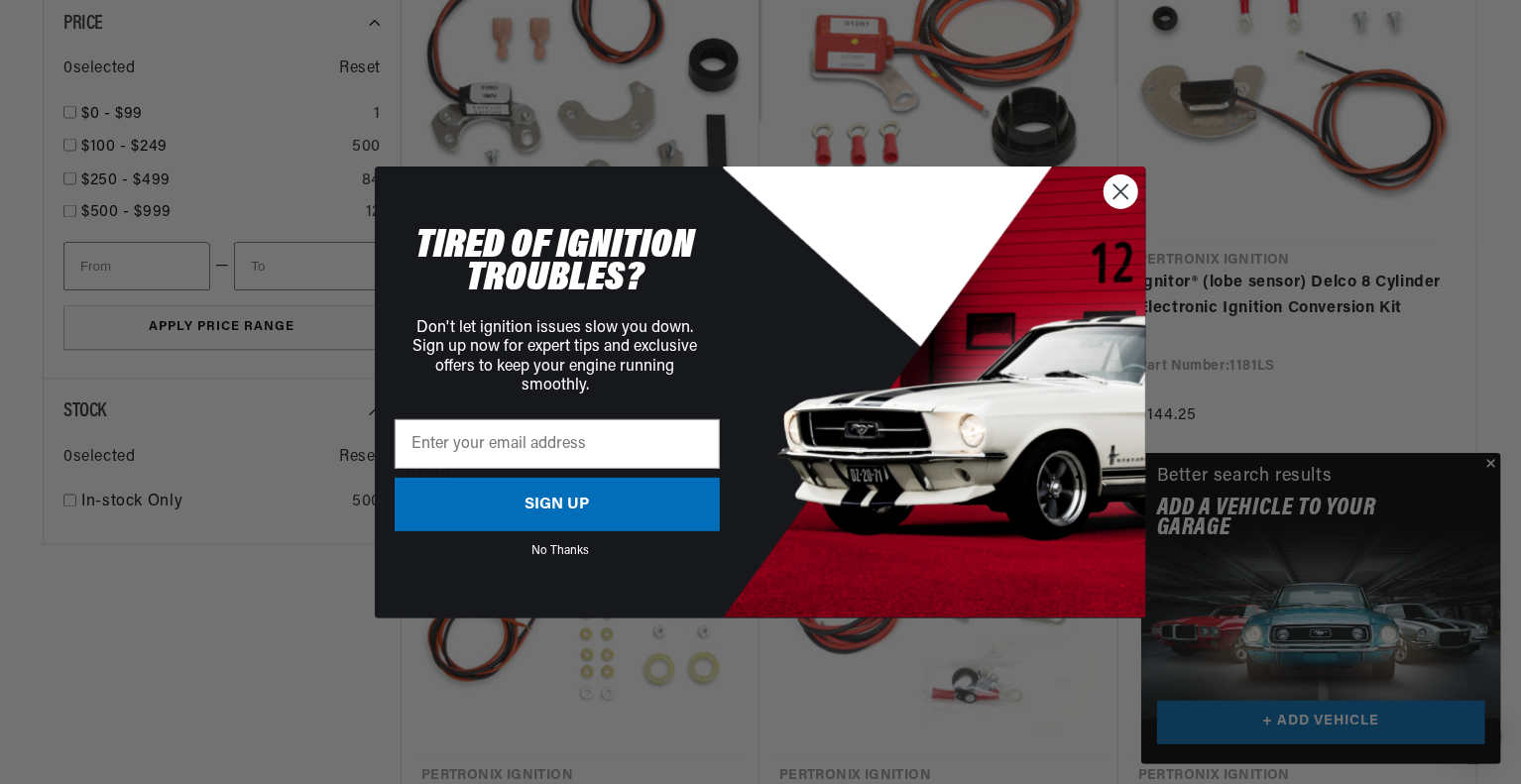 click 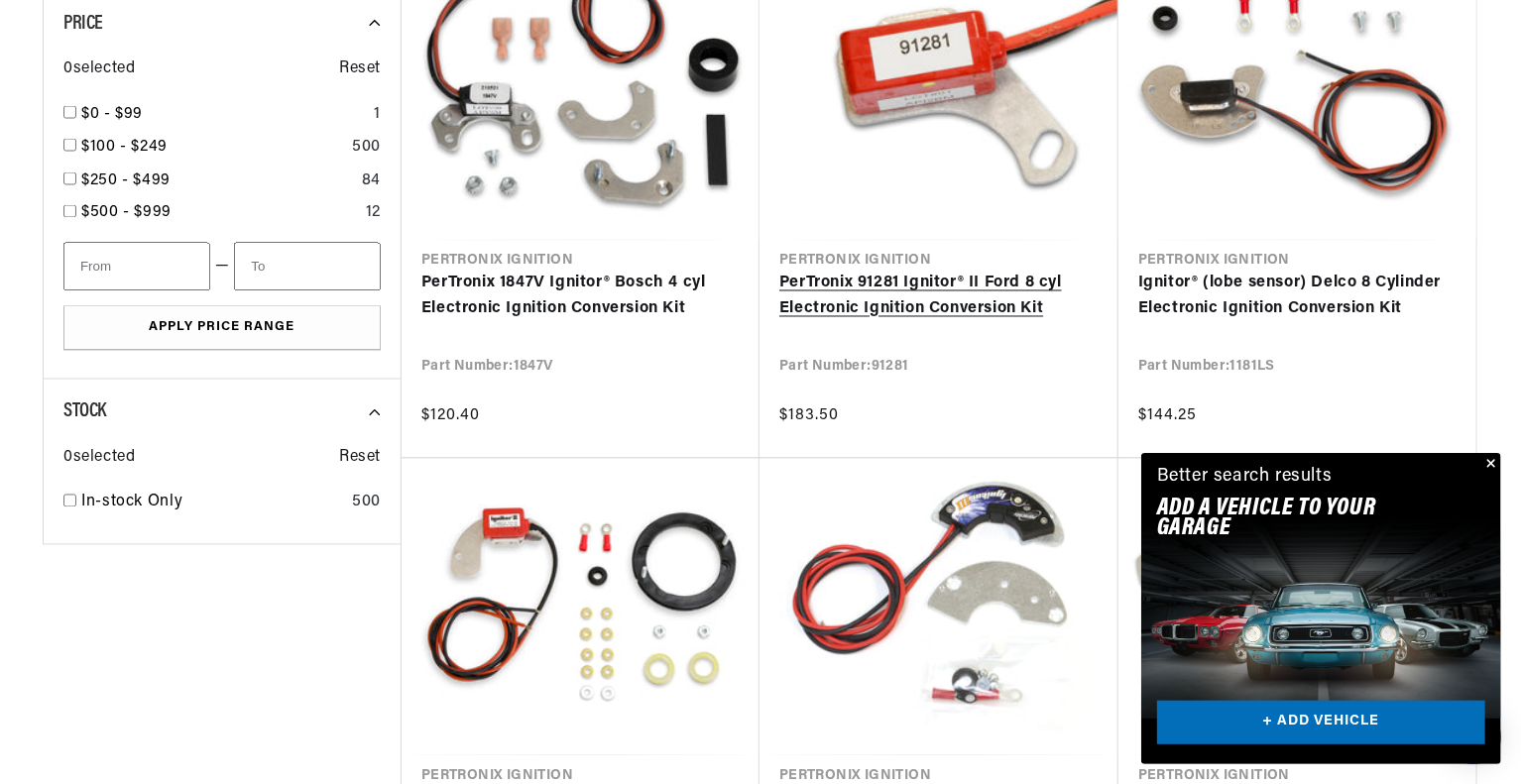 scroll, scrollTop: 0, scrollLeft: 740, axis: horizontal 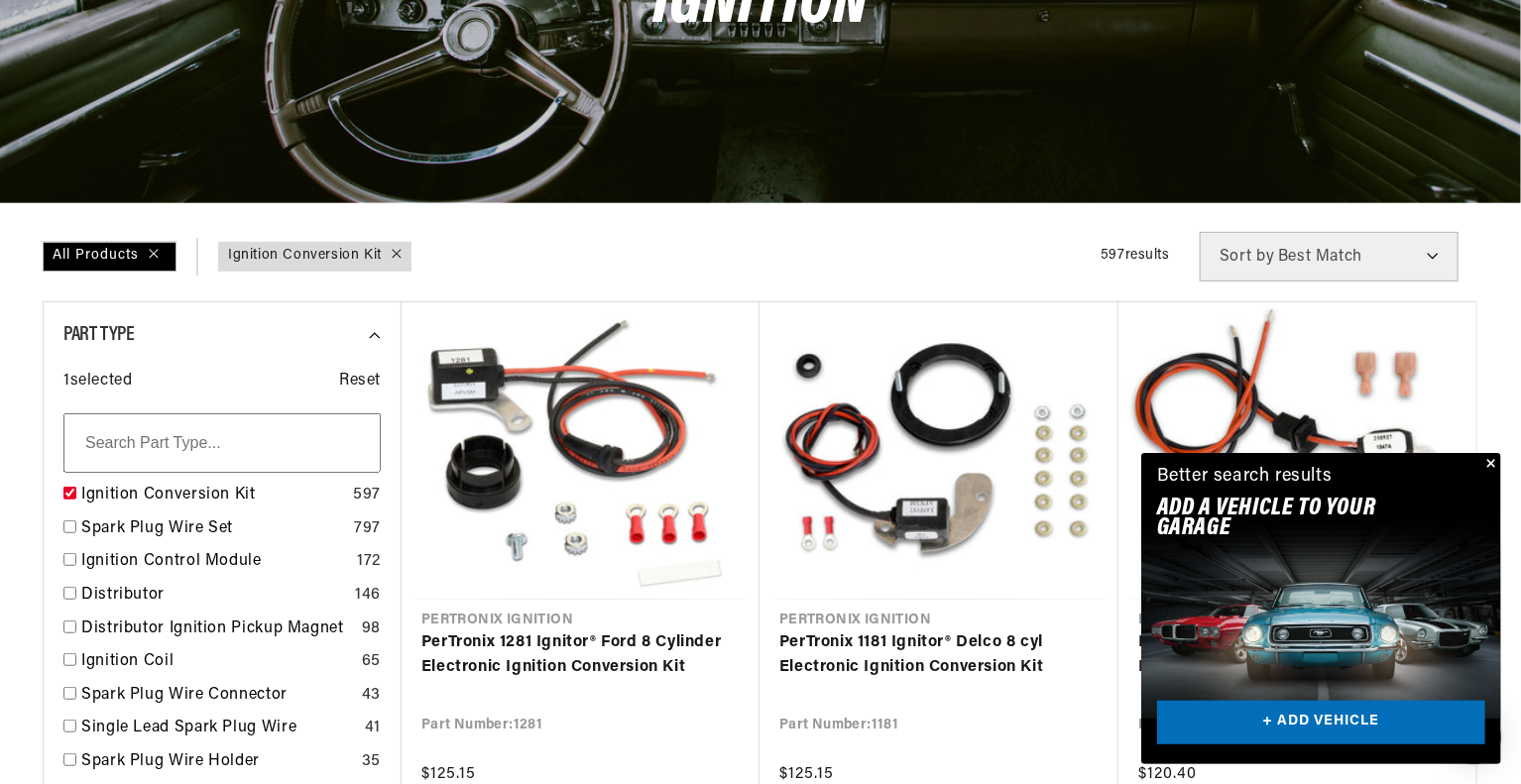 click at bounding box center [222, 443] 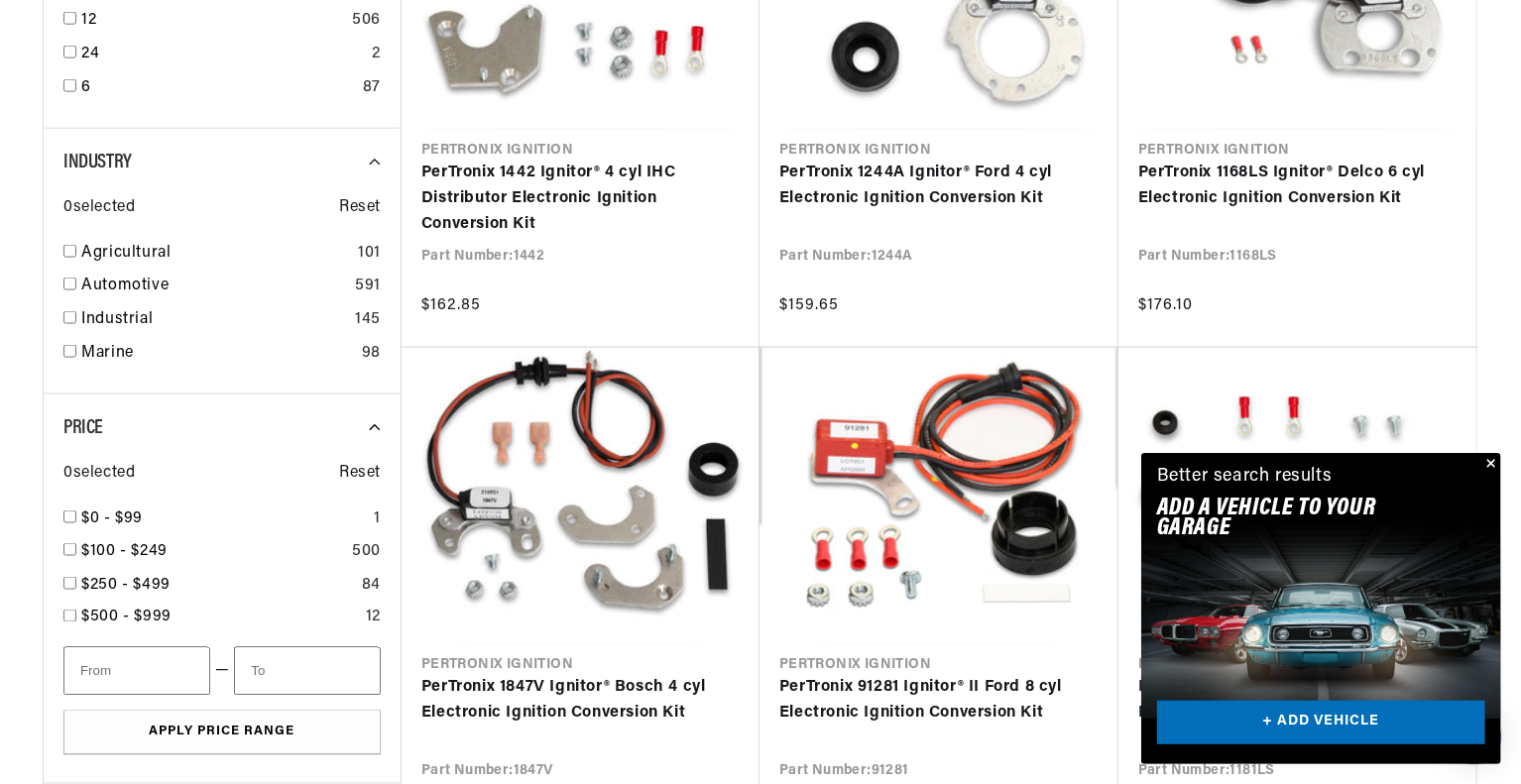 scroll, scrollTop: 1288, scrollLeft: 0, axis: vertical 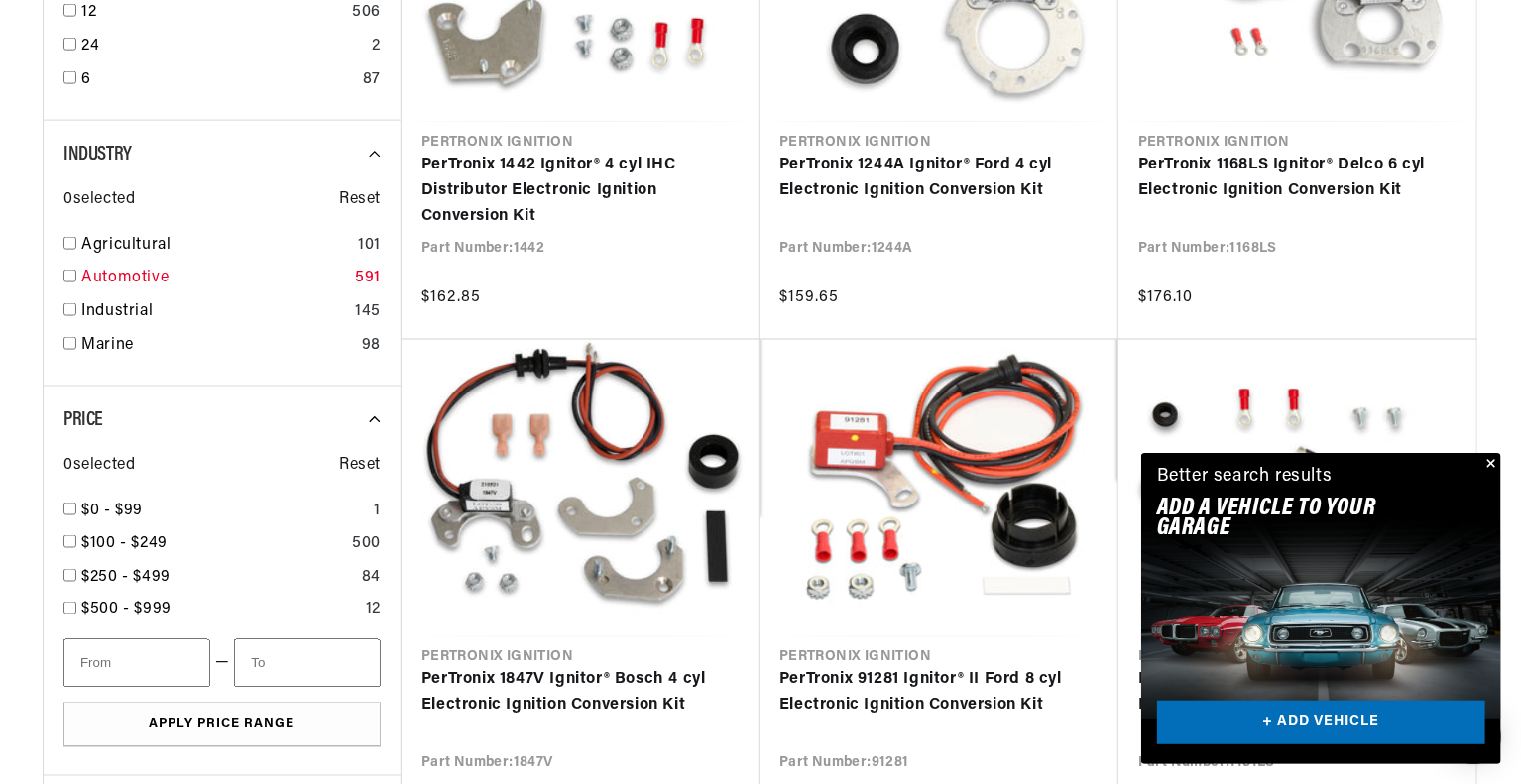 click on "Automotive" at bounding box center [214, 279] 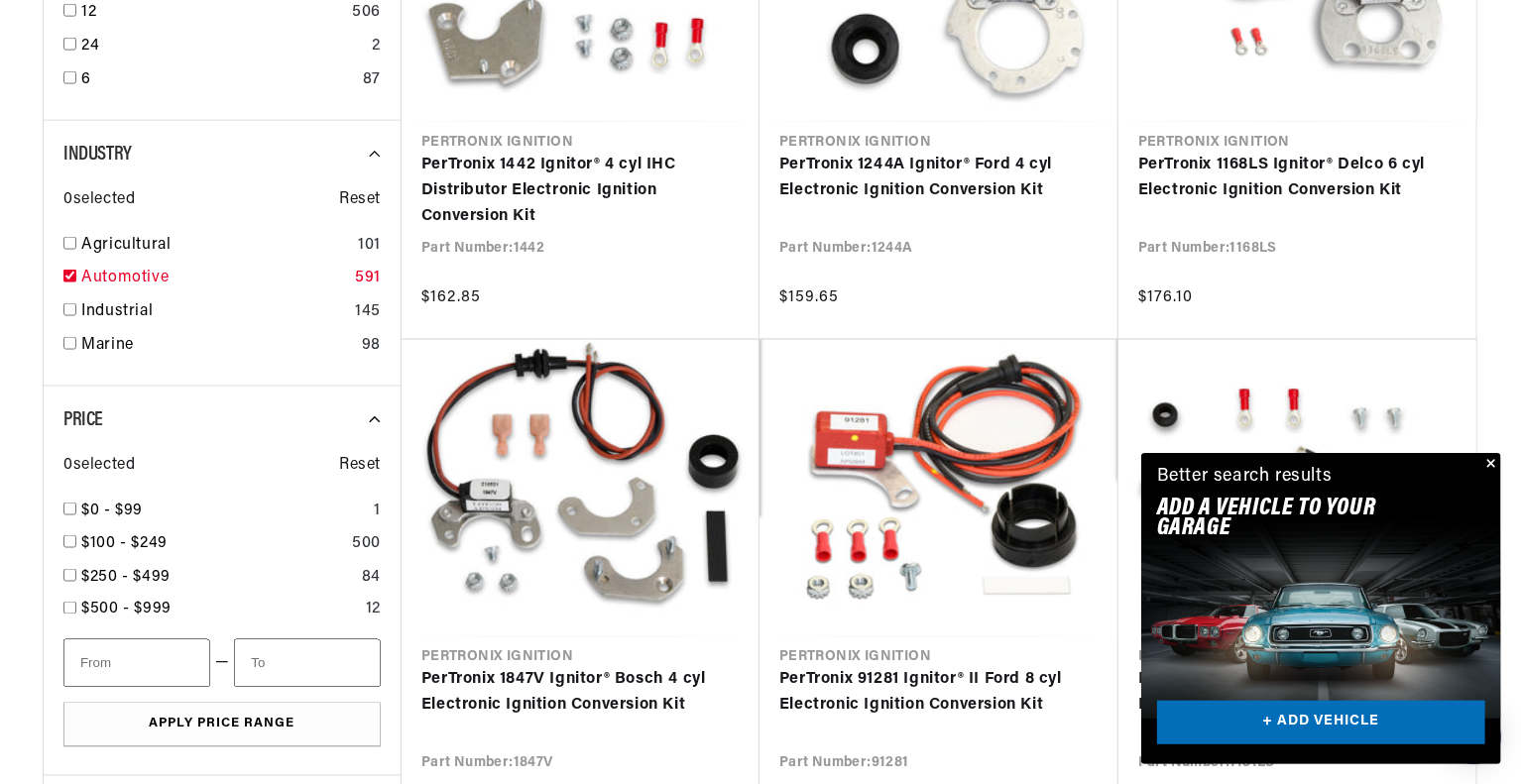 checkbox on "true" 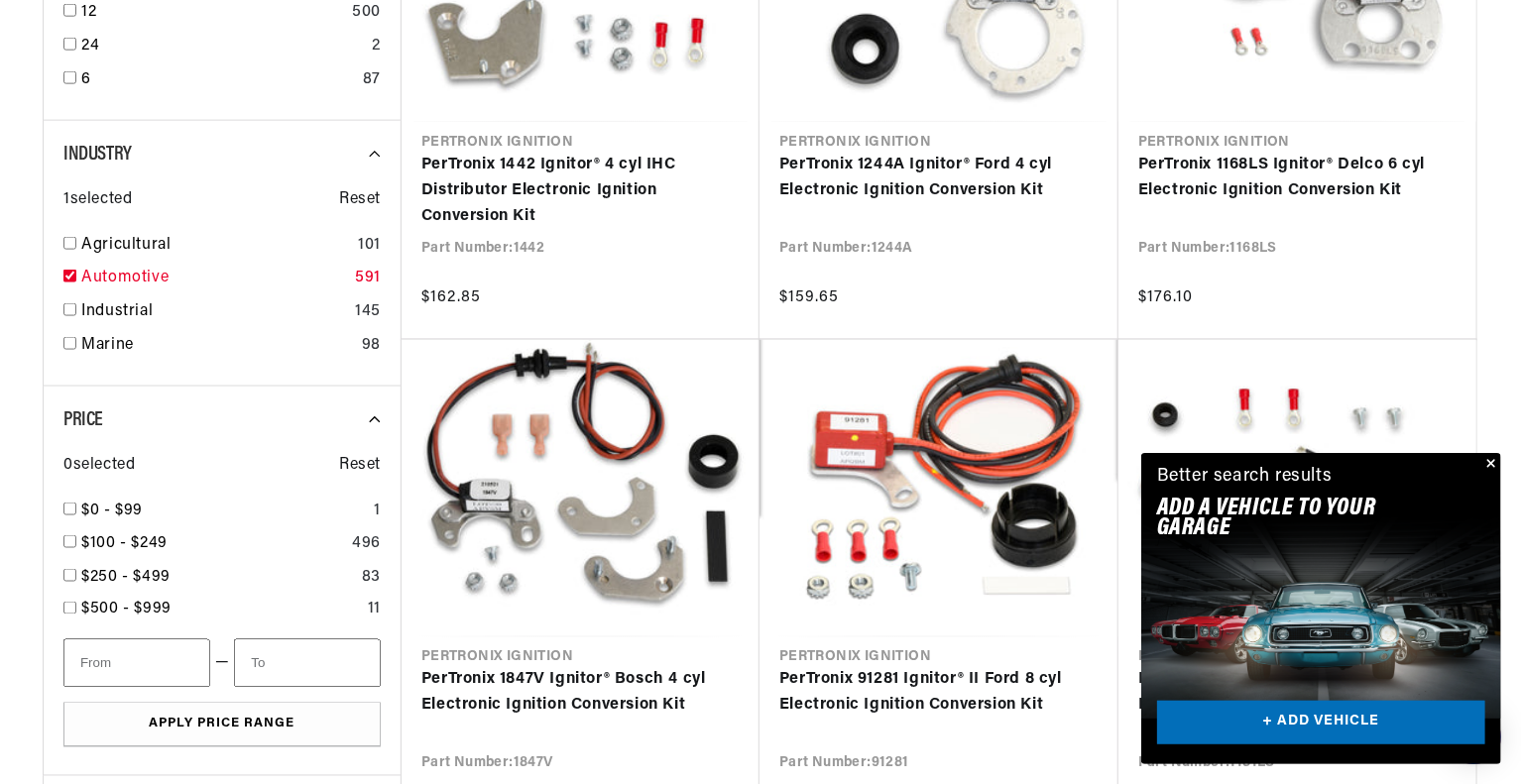 scroll, scrollTop: 0, scrollLeft: 740, axis: horizontal 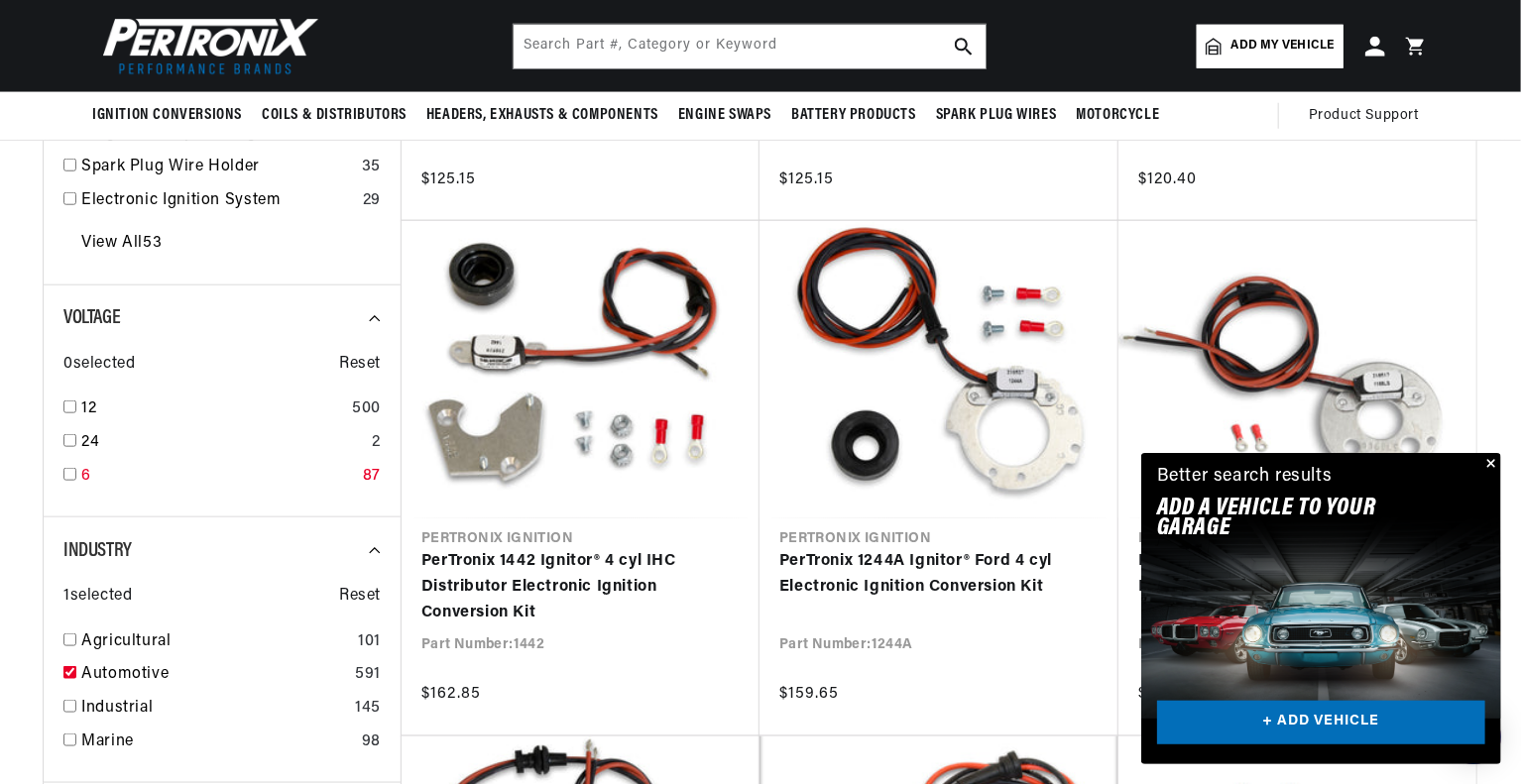 click at bounding box center (69, 474) 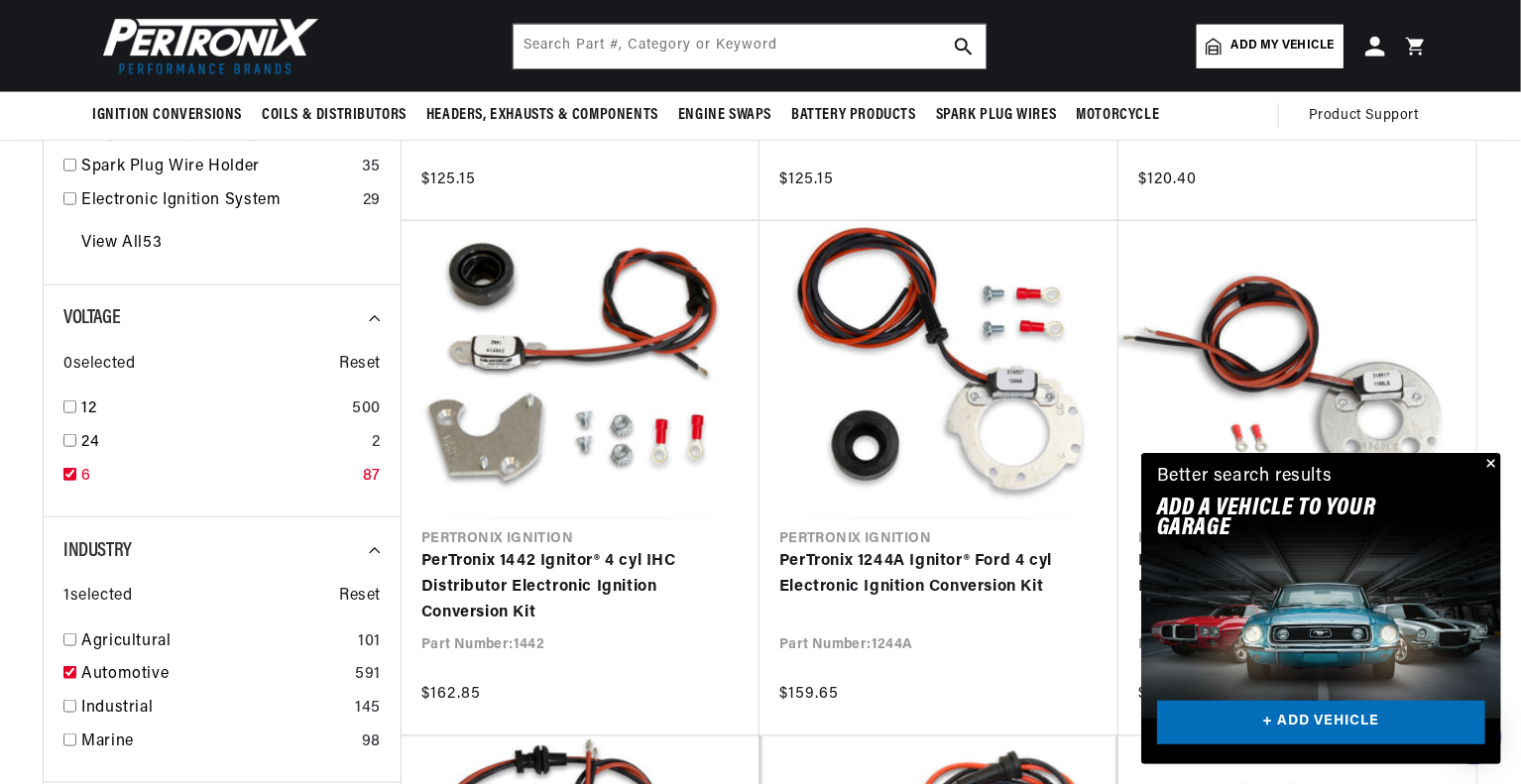 checkbox on "true" 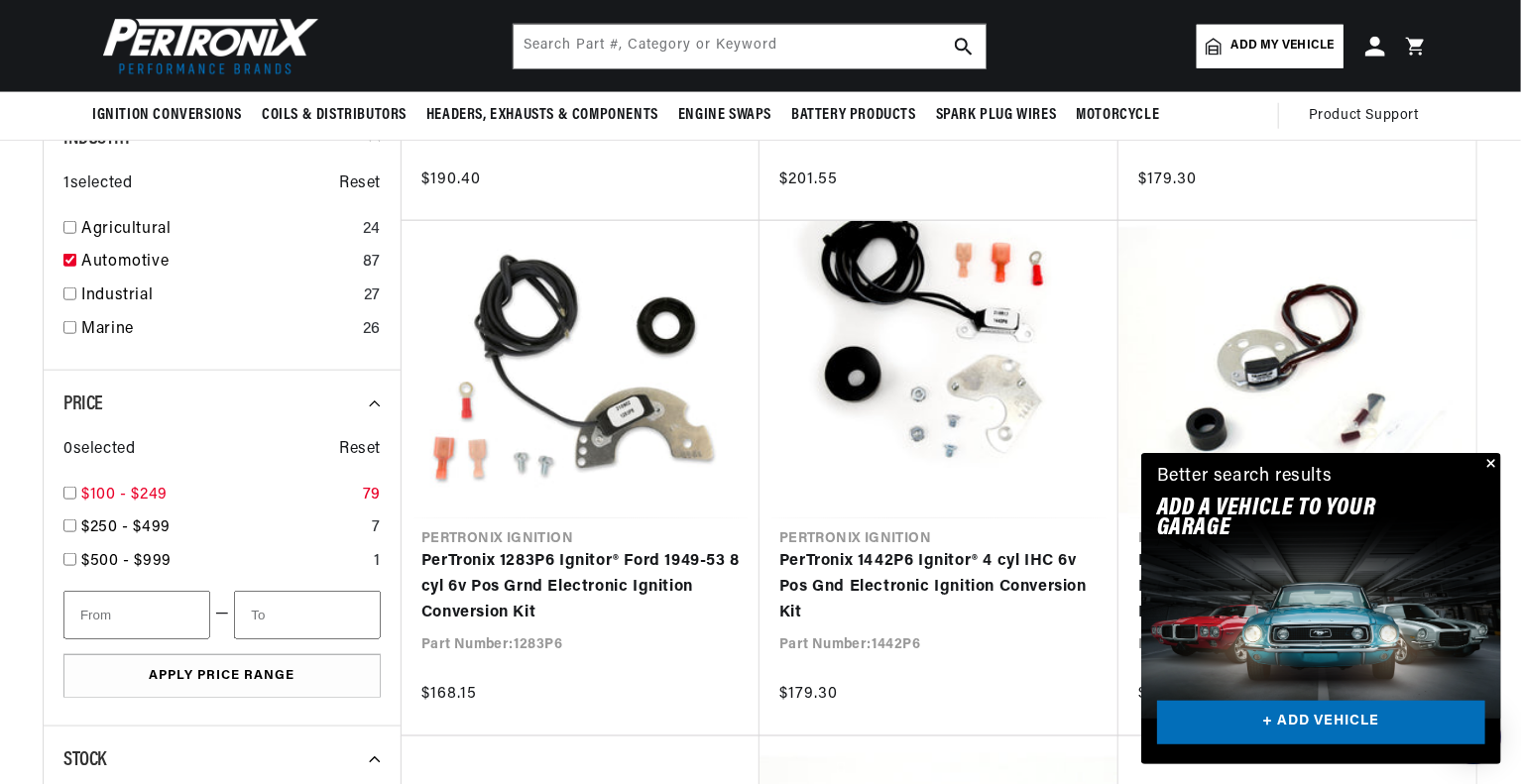 scroll, scrollTop: 0, scrollLeft: 0, axis: both 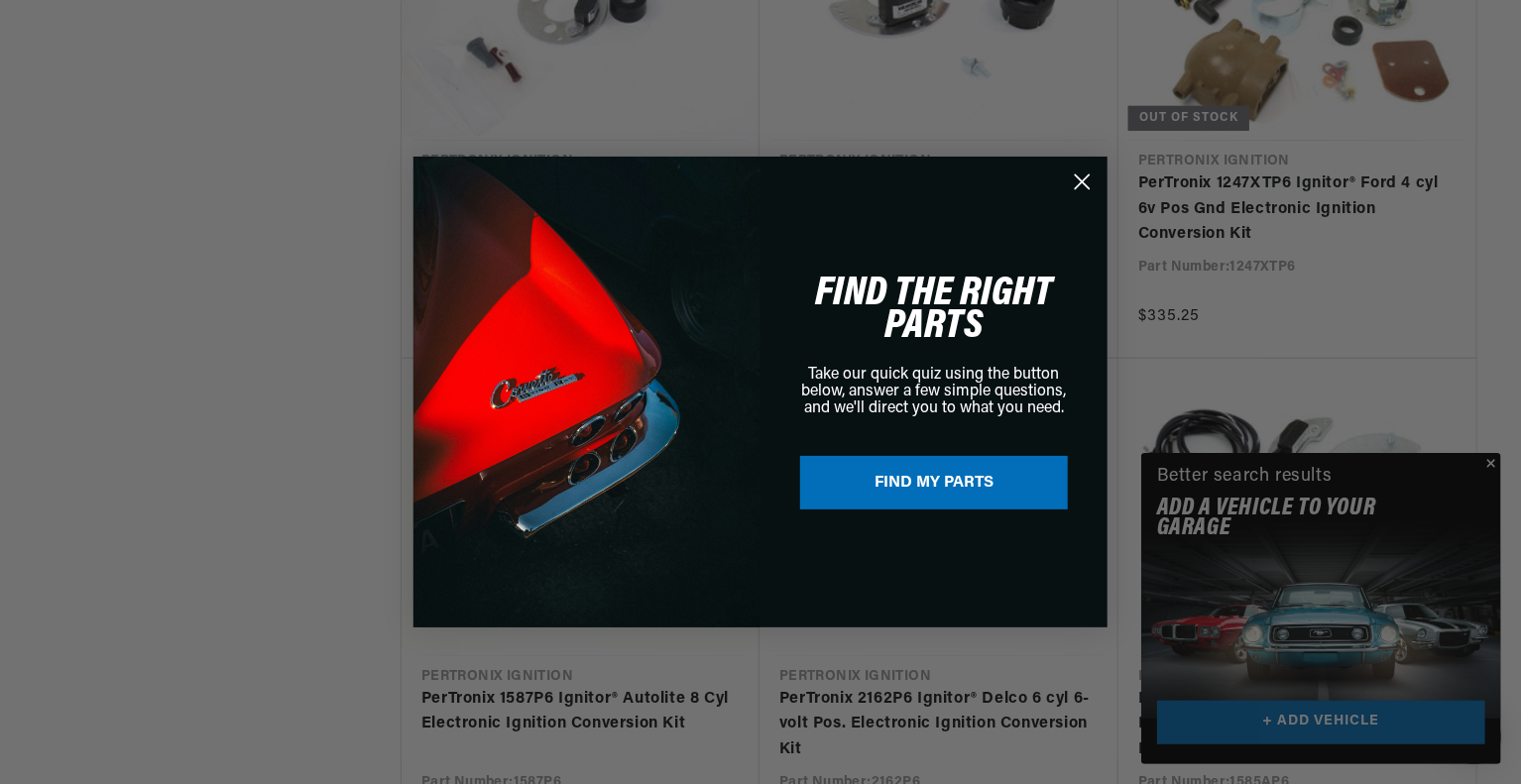 click 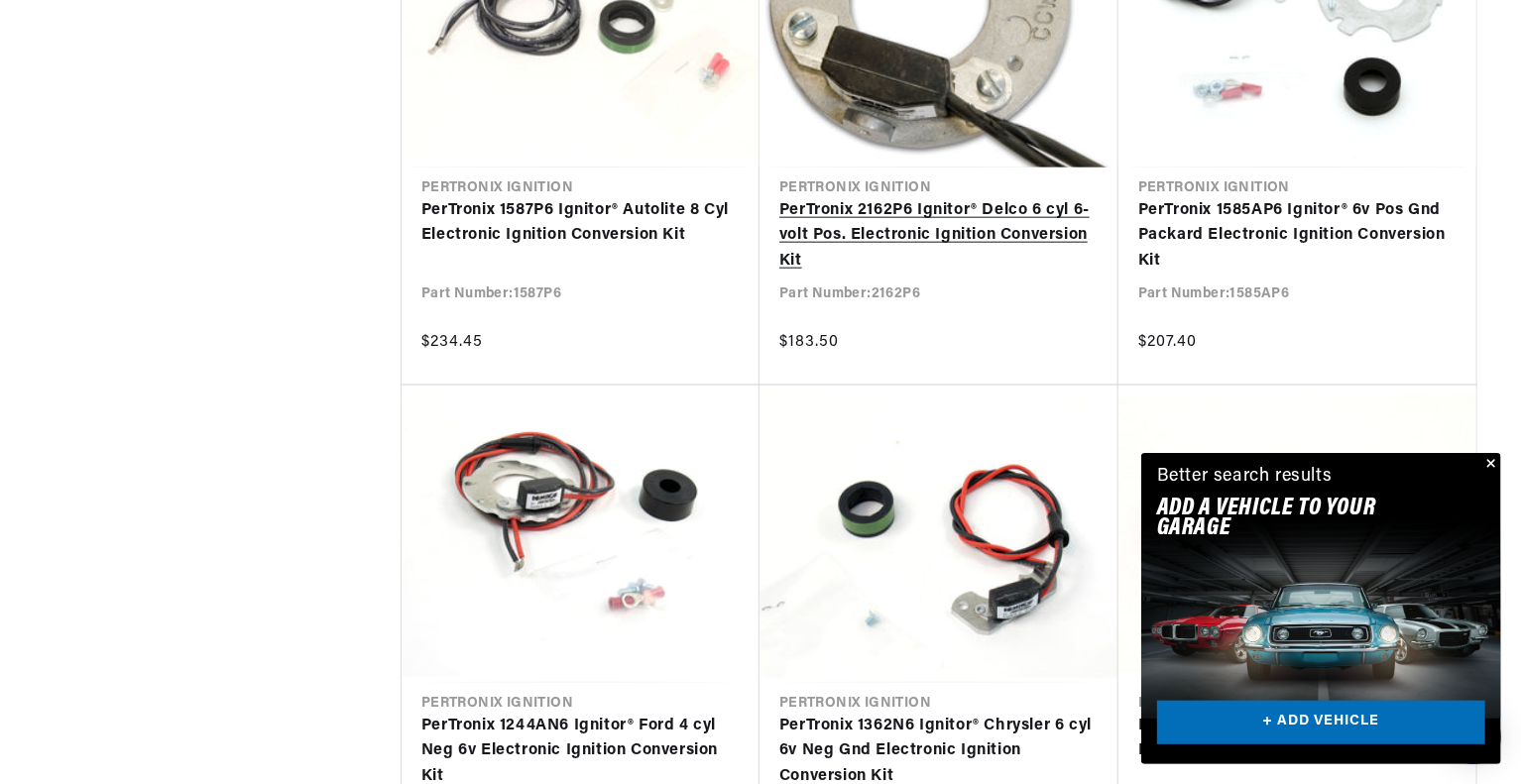 scroll, scrollTop: 4857, scrollLeft: 0, axis: vertical 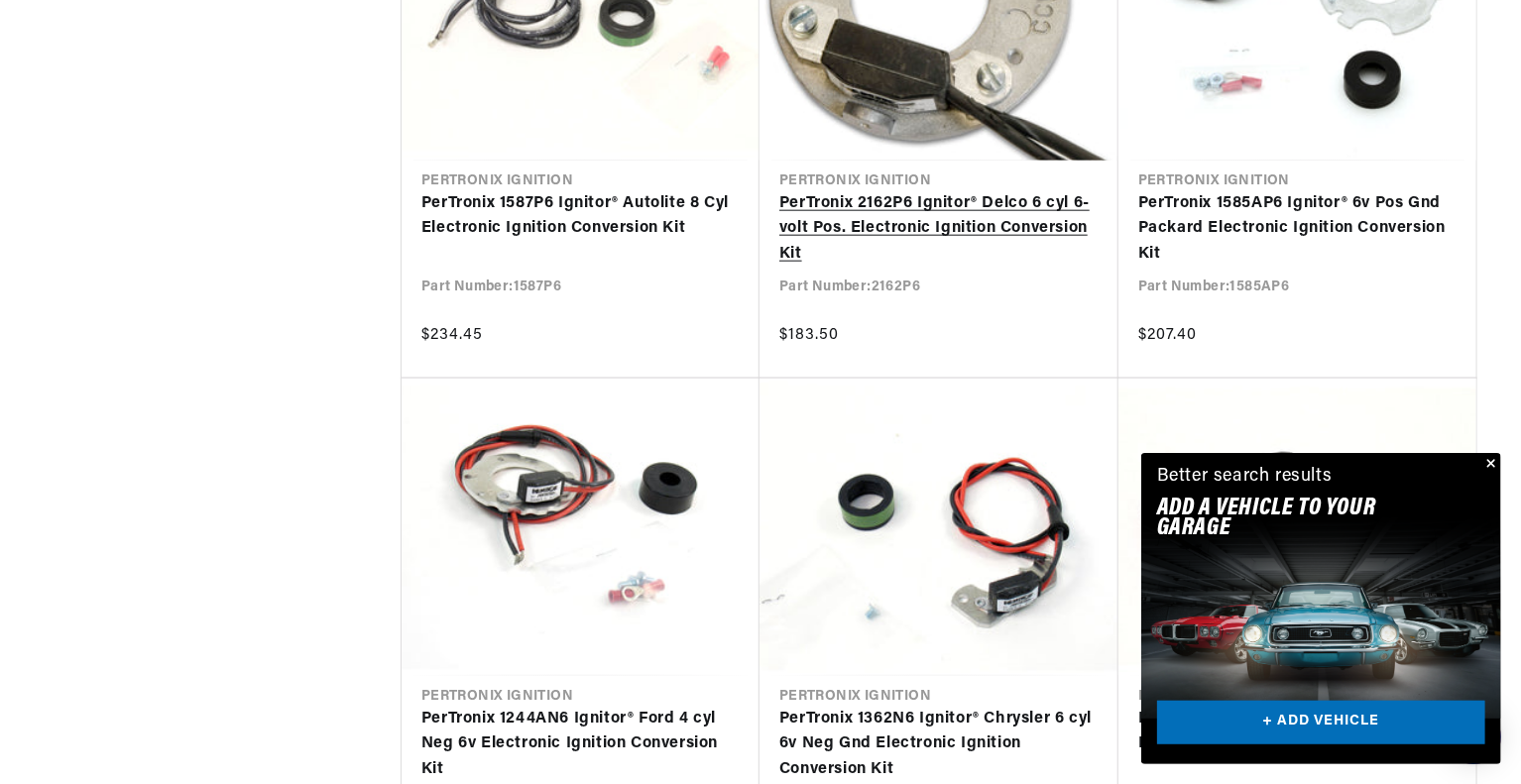 click on "PerTronix 2162P6 Ignitor® Delco 6 cyl 6-volt Pos. Electronic Ignition Conversion Kit" at bounding box center (939, 229) 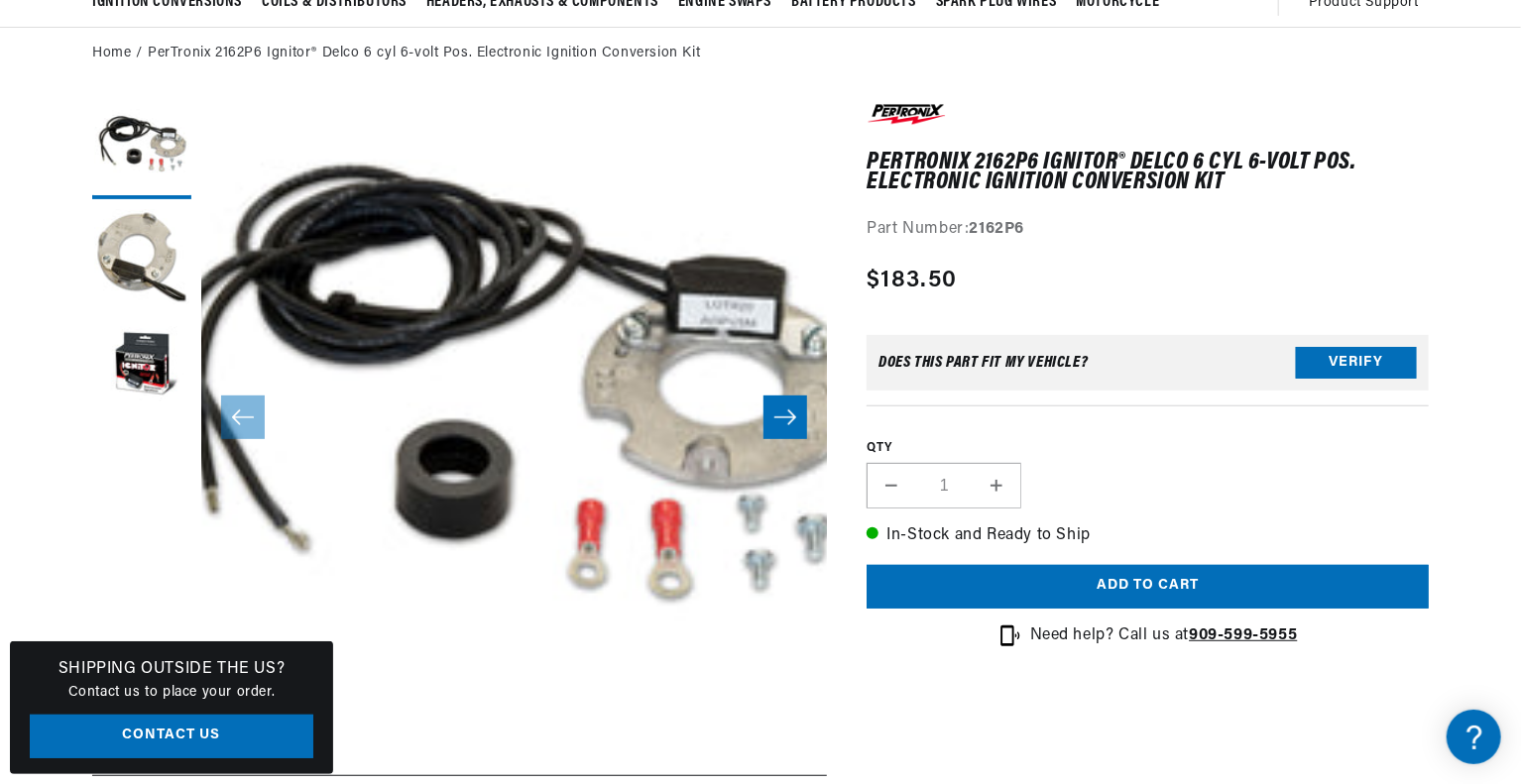 scroll, scrollTop: 496, scrollLeft: 0, axis: vertical 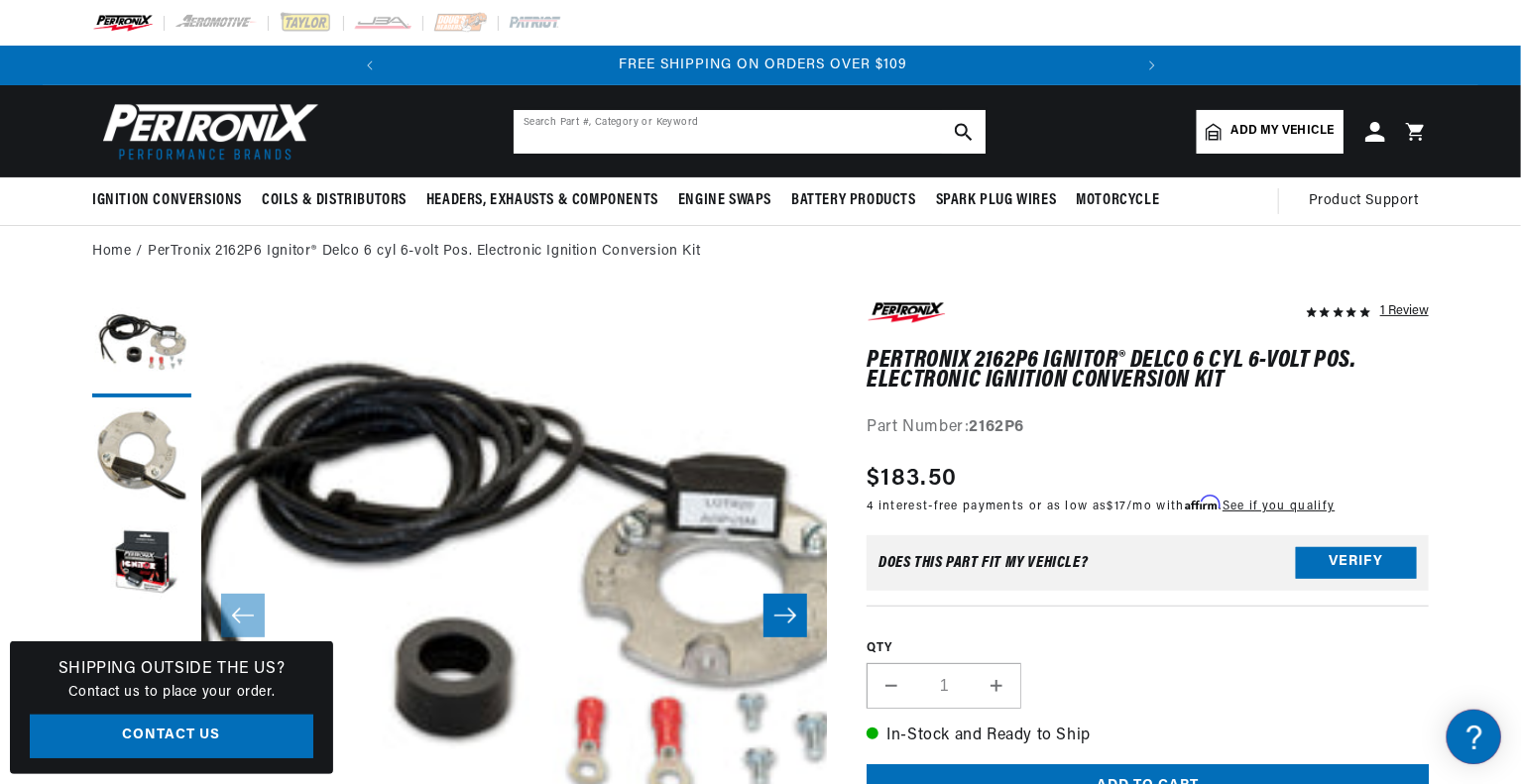 click at bounding box center [750, 132] 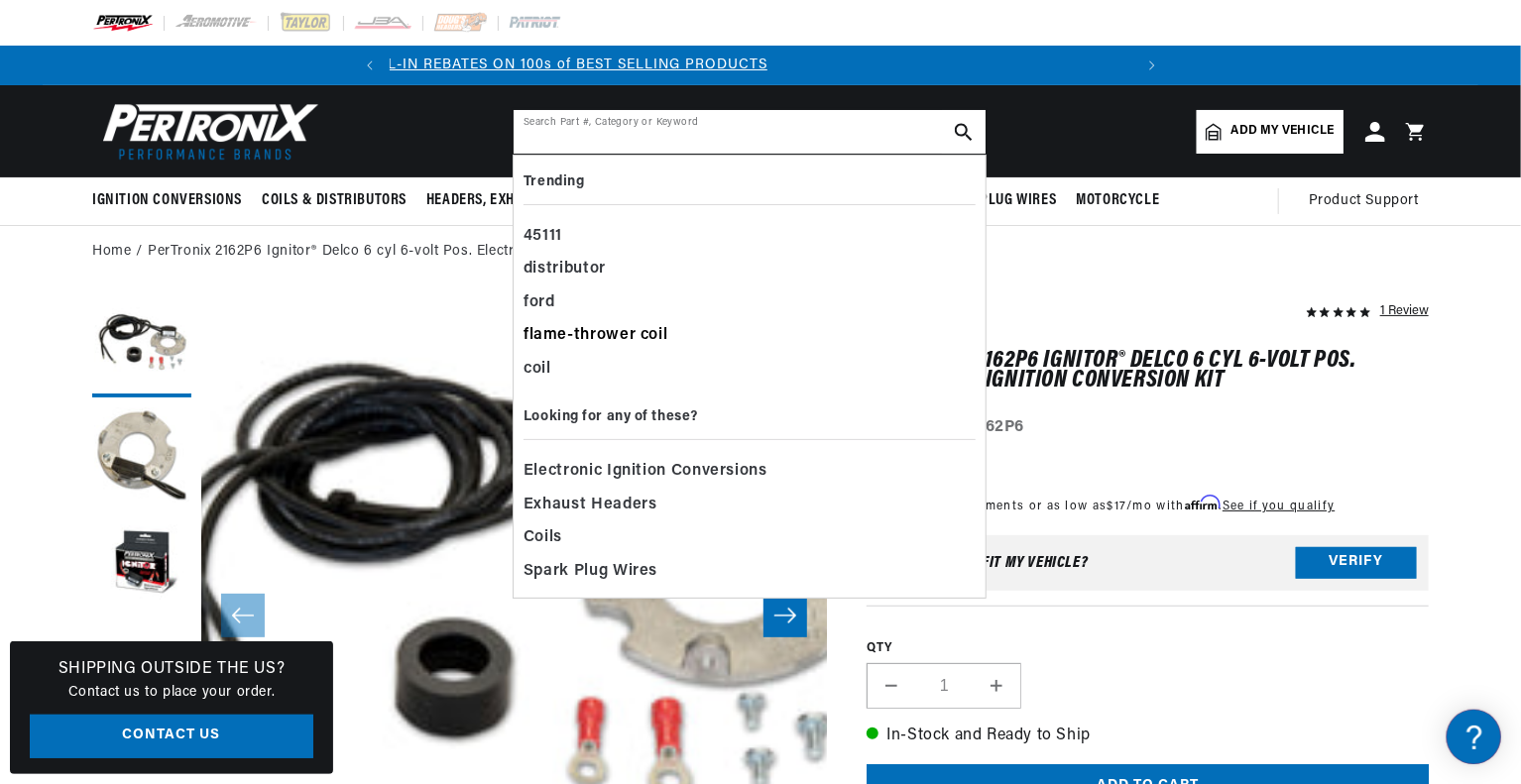 scroll, scrollTop: 0, scrollLeft: 0, axis: both 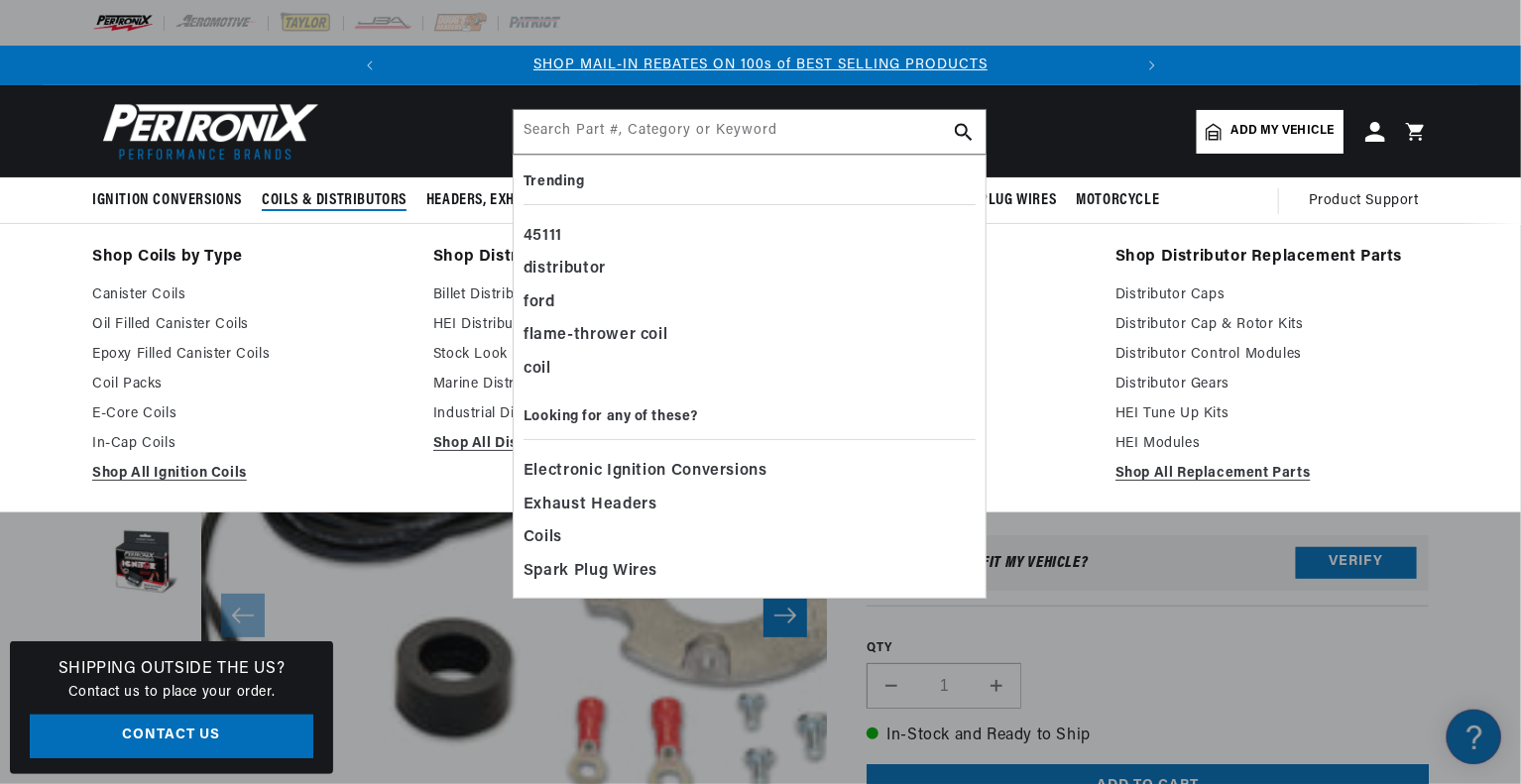 click on "Shop Coils by Type" at bounding box center (249, 258) 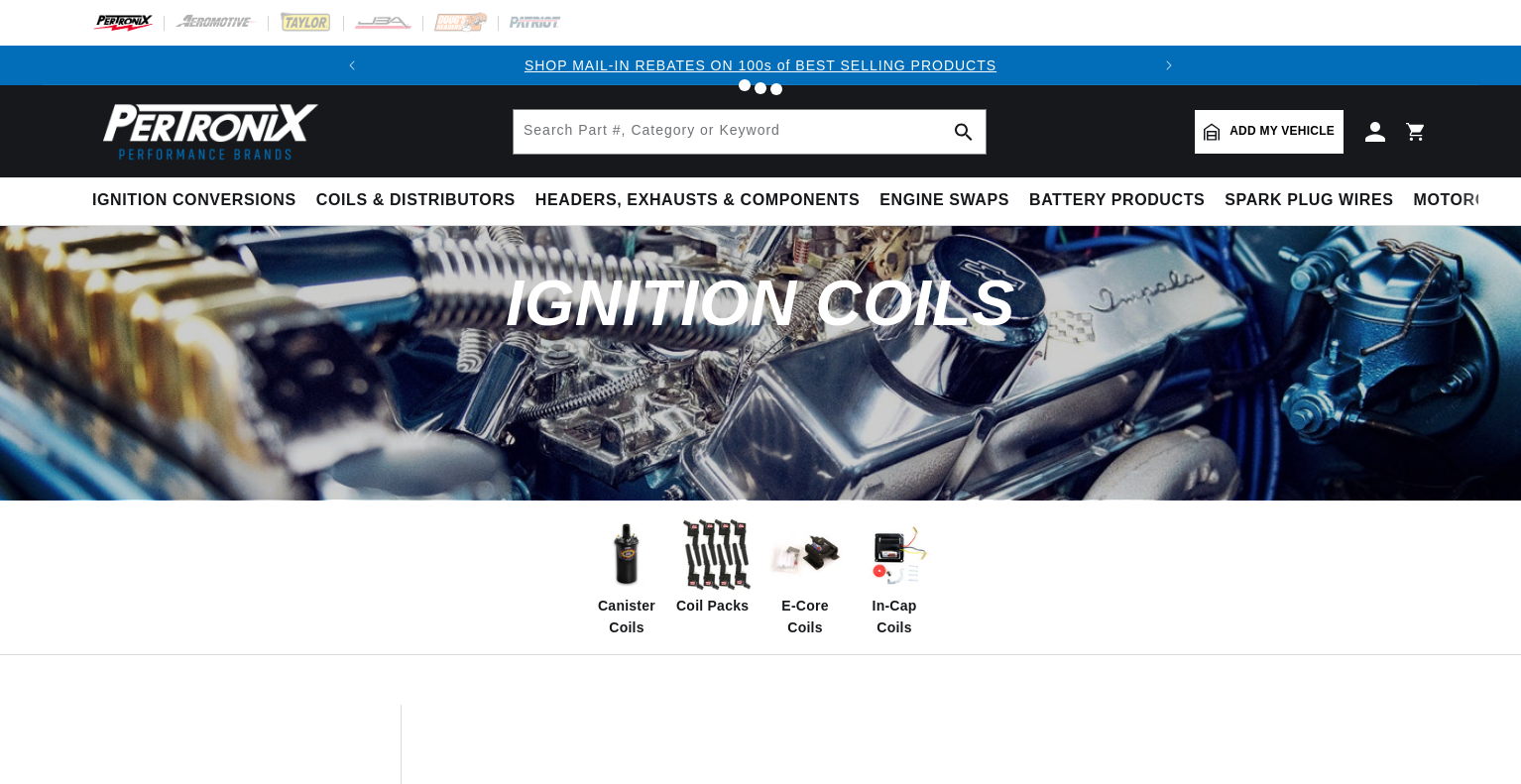 scroll, scrollTop: 0, scrollLeft: 0, axis: both 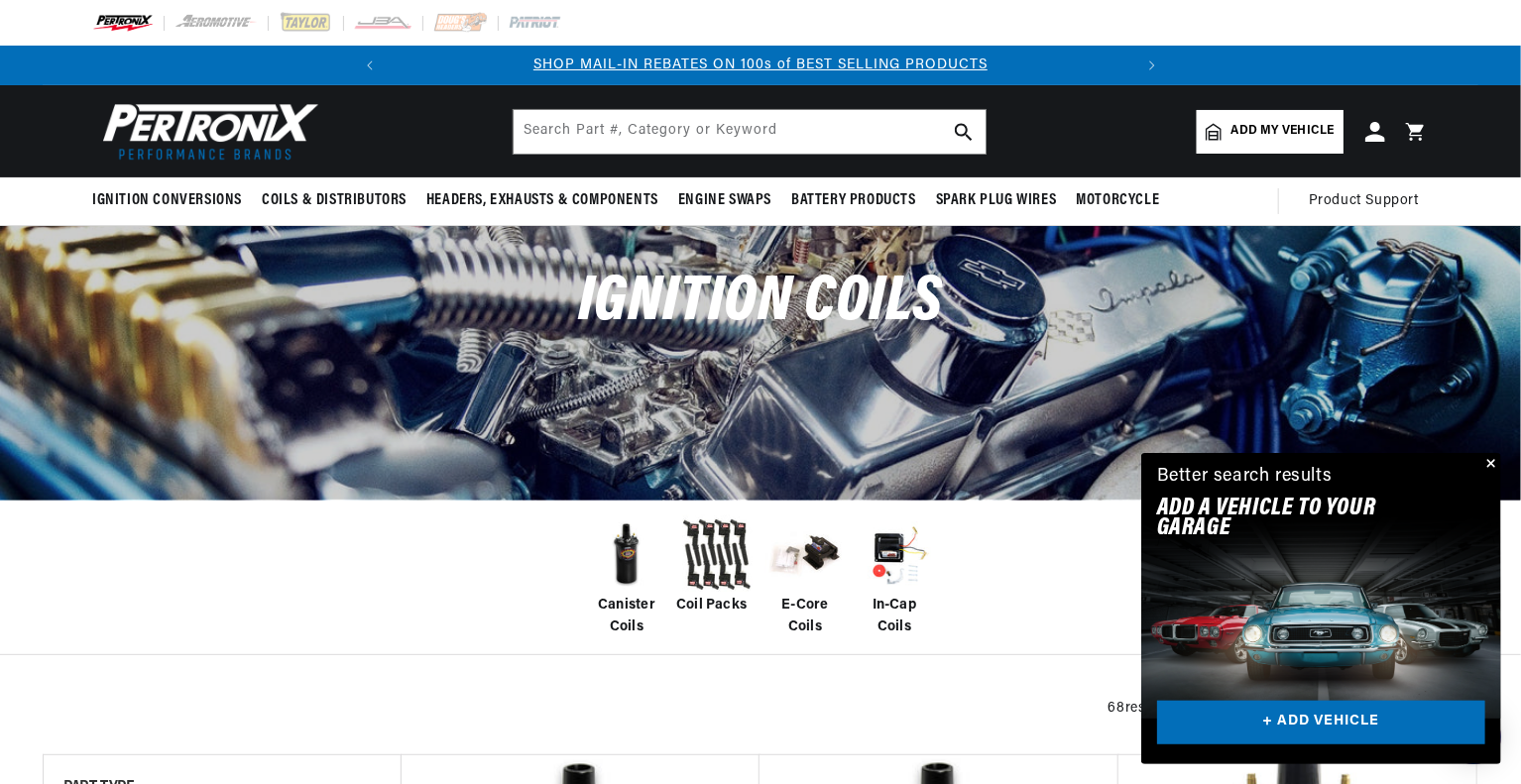click on "Add my vehicle" at bounding box center [1283, 131] 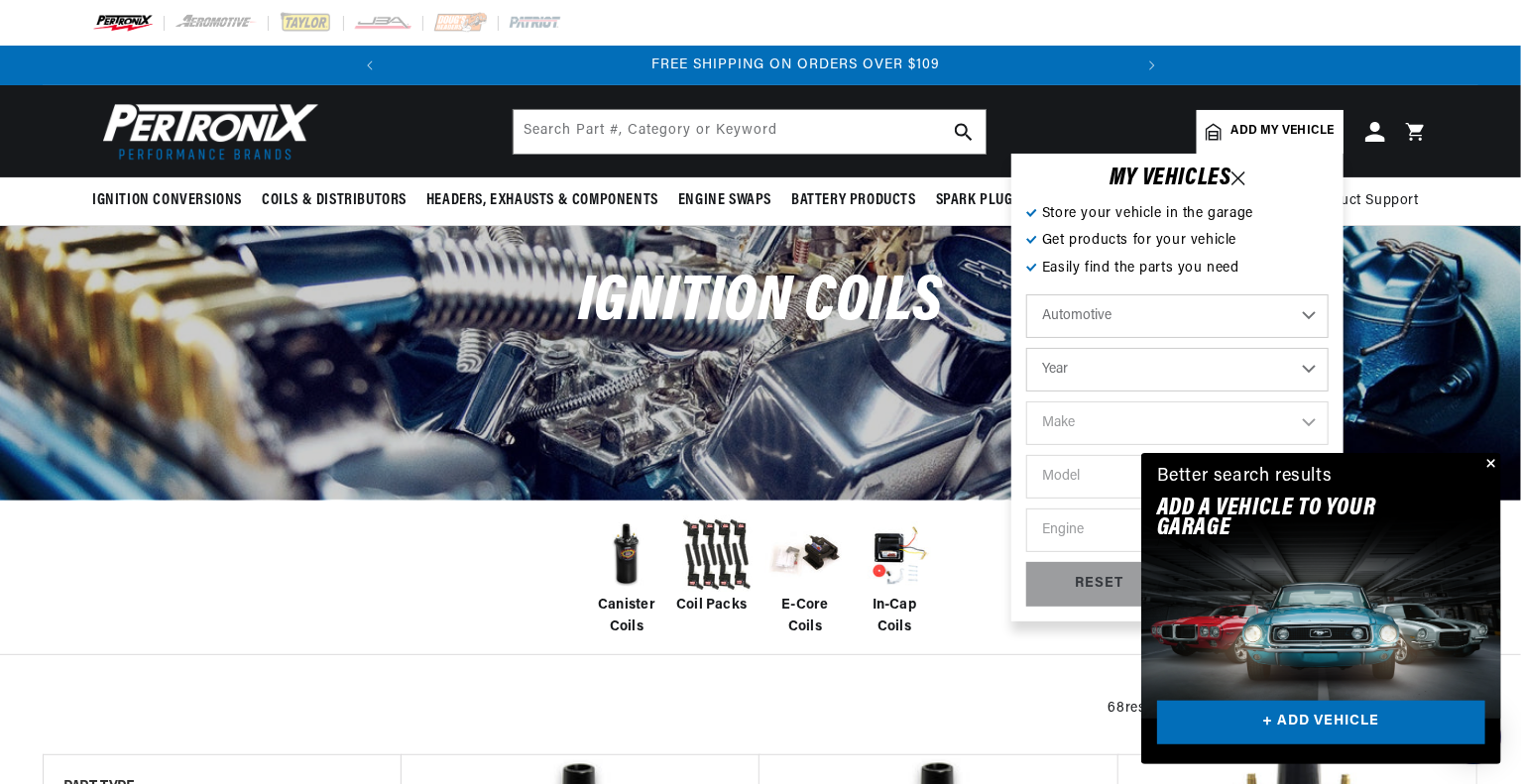 scroll, scrollTop: 0, scrollLeft: 740, axis: horizontal 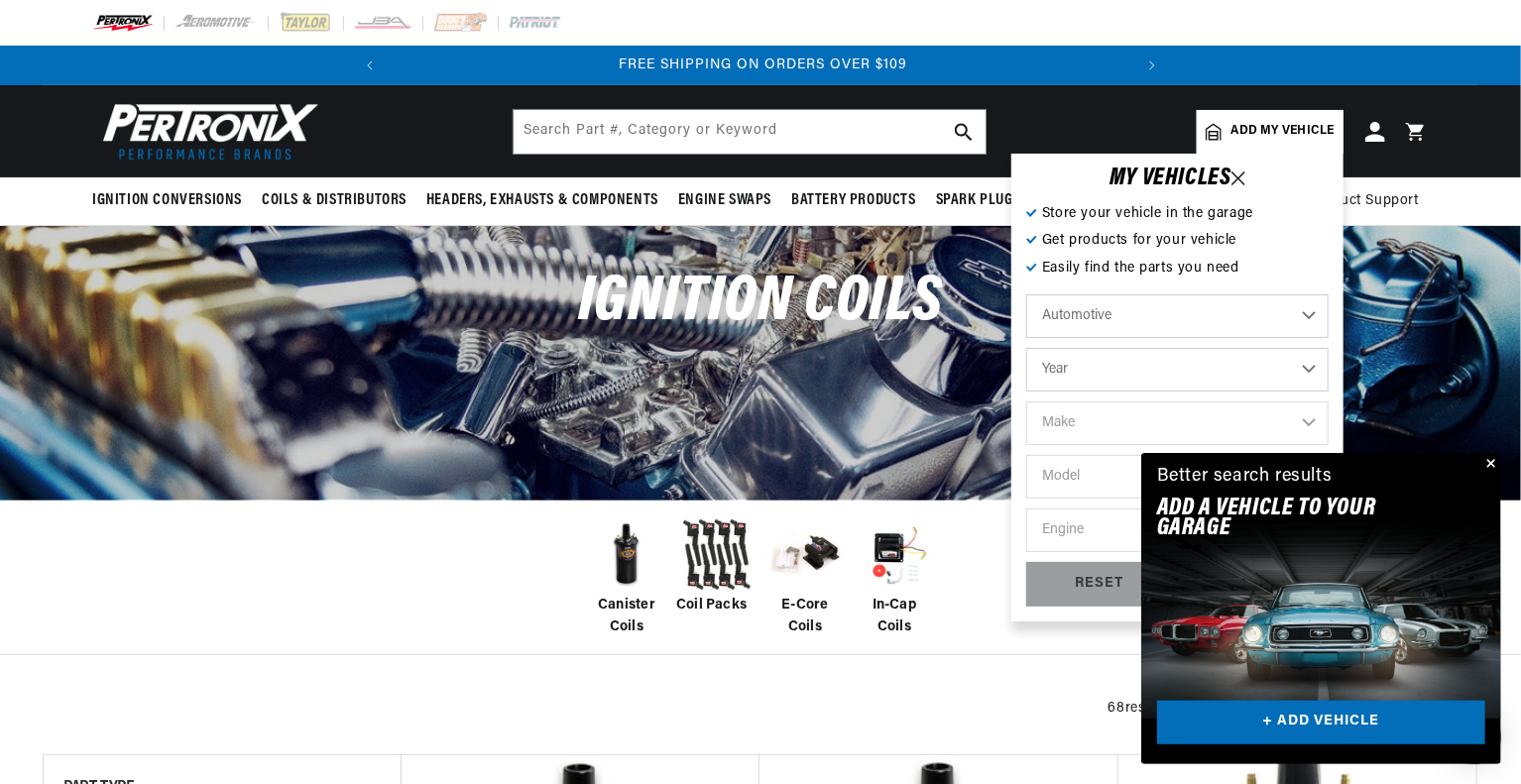 click on "Year
2022
2021
2020
2019
2018
2017
2016
2015
2014
2013
2012
2011
2010
2009
2008
2007
2006
2005
2004
2003
2002
2001
2000
1999
1998
1997
1996
1995
1994
1993
1992
1991
1990
1989
1988
1987
1986 1985" at bounding box center (1177, 370) 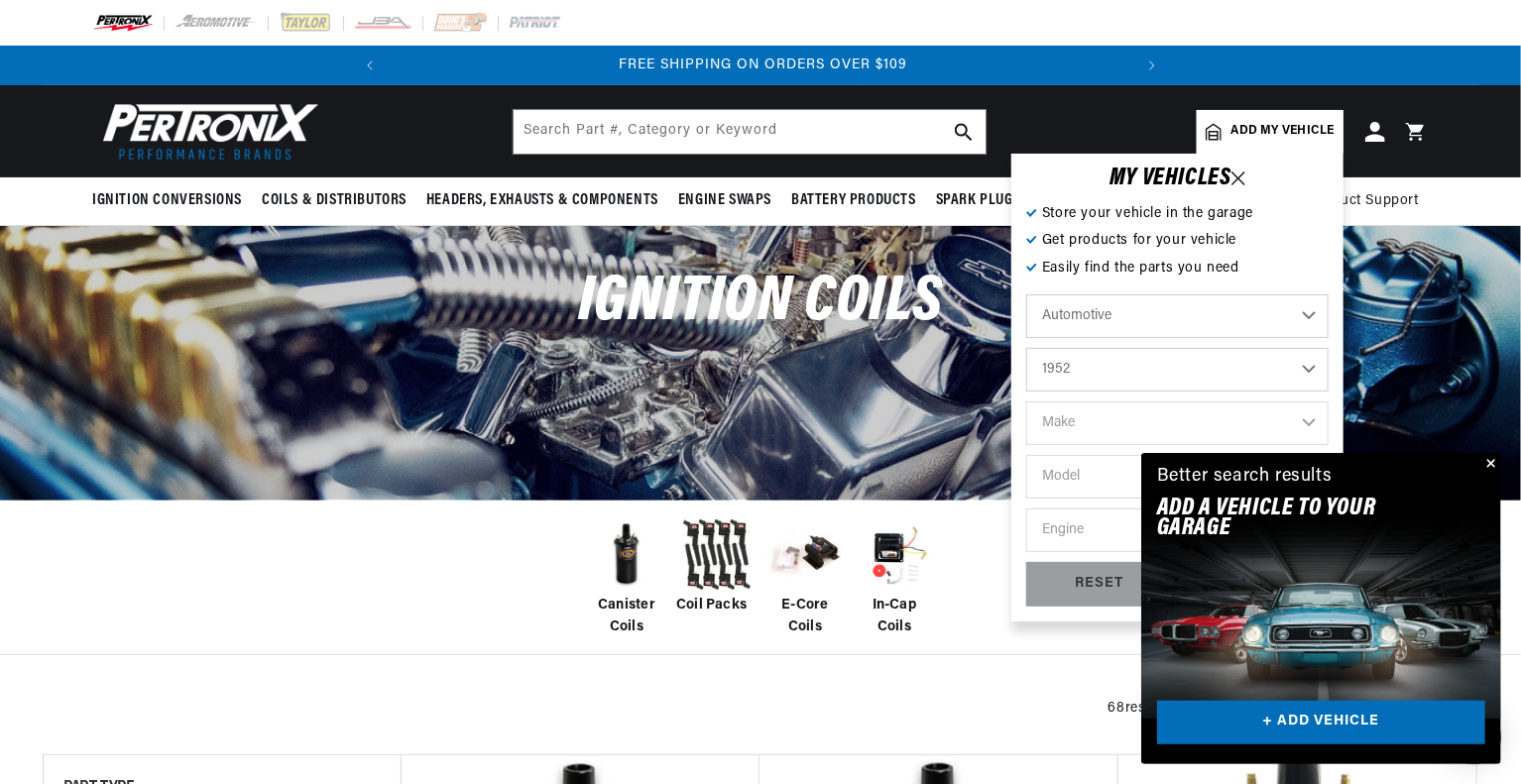 click on "Year
2022
2021
2020
2019
2018
2017
2016
2015
2014
2013
2012
2011
2010
2009
2008
2007
2006
2005
2004
2003
2002
2001
2000
1999
1998
1997
1996
1995
1994
1993
1992
1991
1990
1989
1988
1987
1986 1985" at bounding box center (1177, 370) 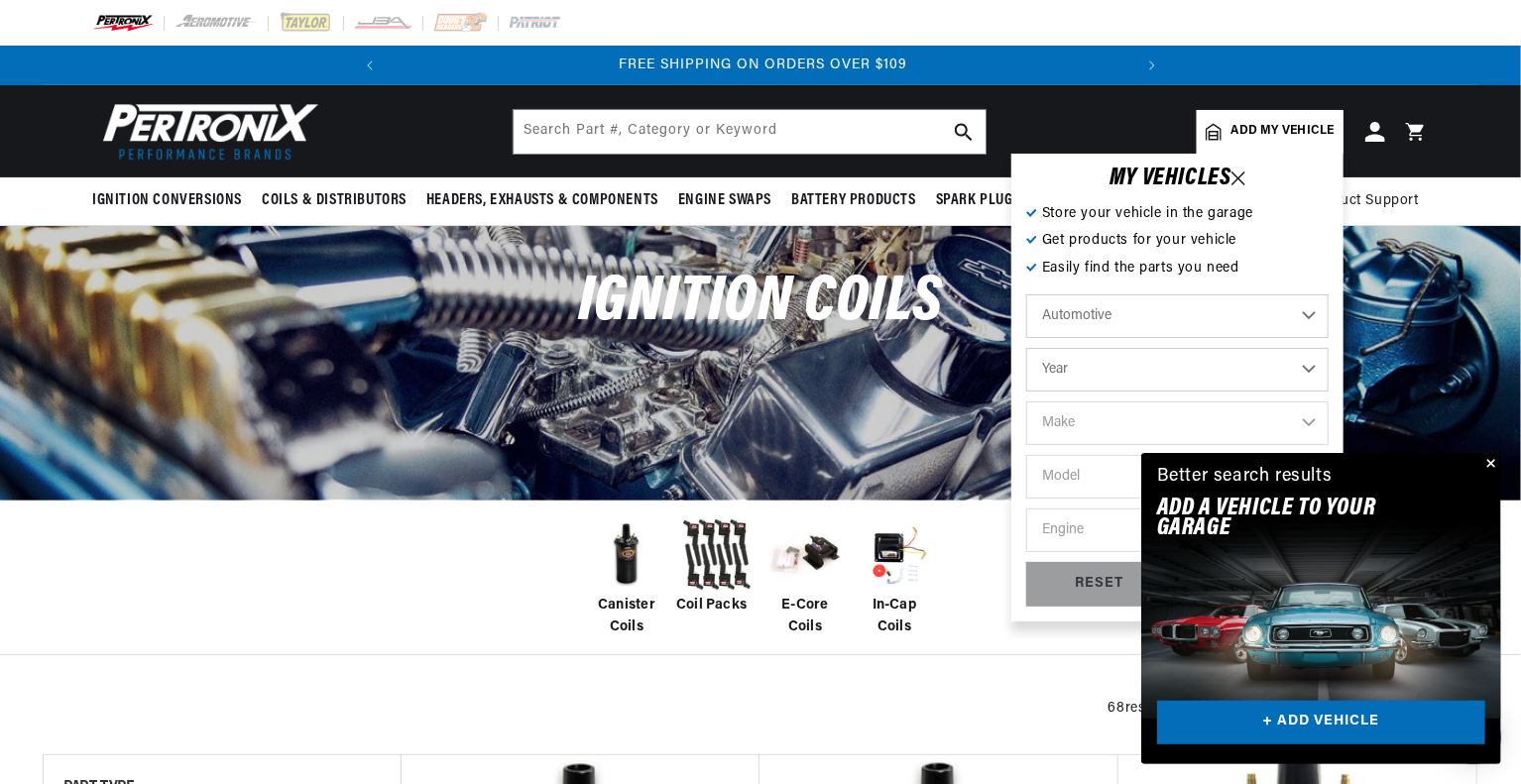 select on "1952" 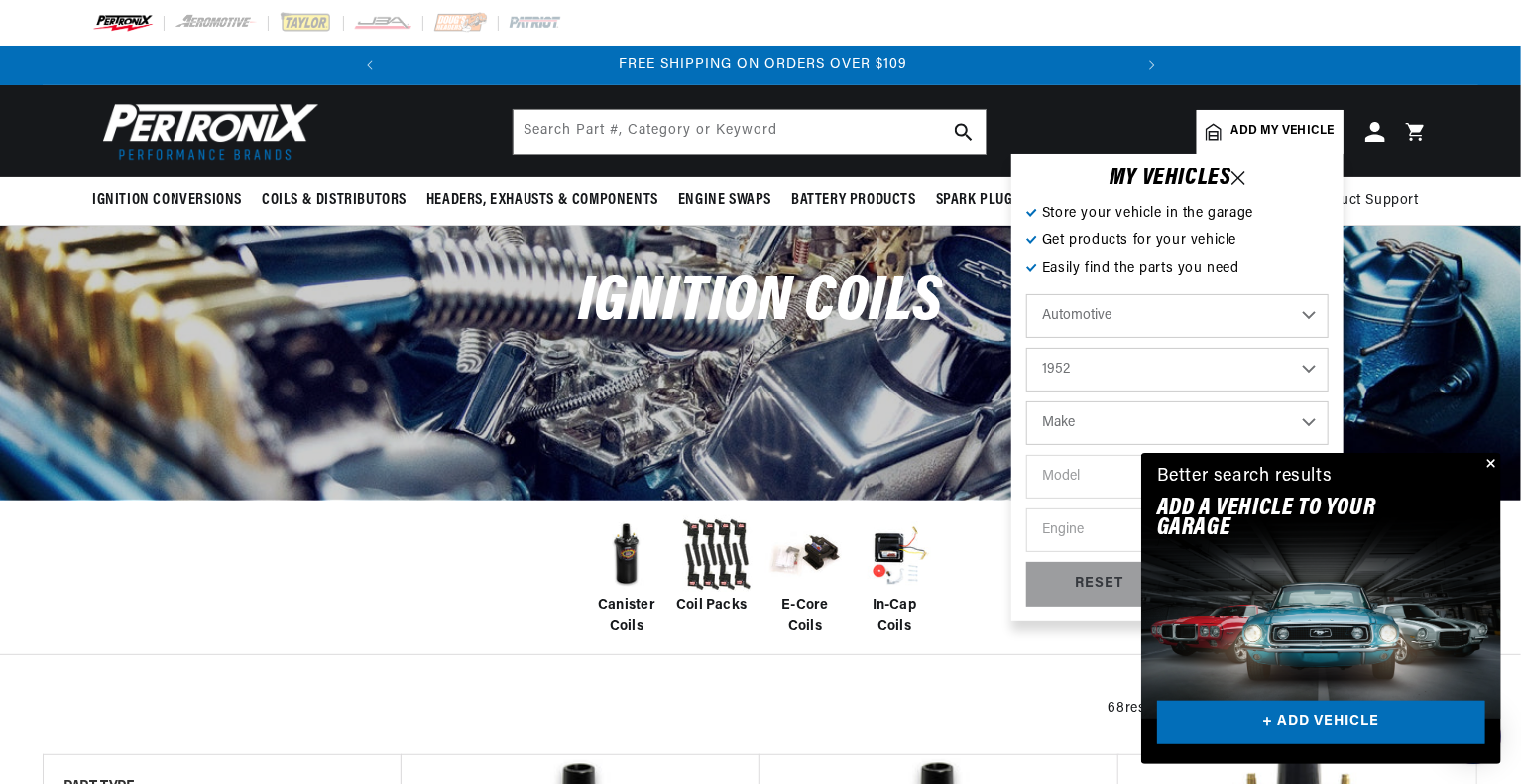 click on "Make
Aston Martin
Austin
Buick
Cadillac
Chevrolet
Chrysler
Citroen
Crosley
Ford
GMC
Healey
Hillman
HRG
Hudson
Jaguar
Jeep
Jowett
Kaiser
Lancia
Lea-Francis
Lincoln
Mercury
MG
Morgan
Morris
Oldsmobile
Porsche
Riley
Rolls-Royce
Singer
Triumph
Willys
Wolseley" at bounding box center [1177, 423] 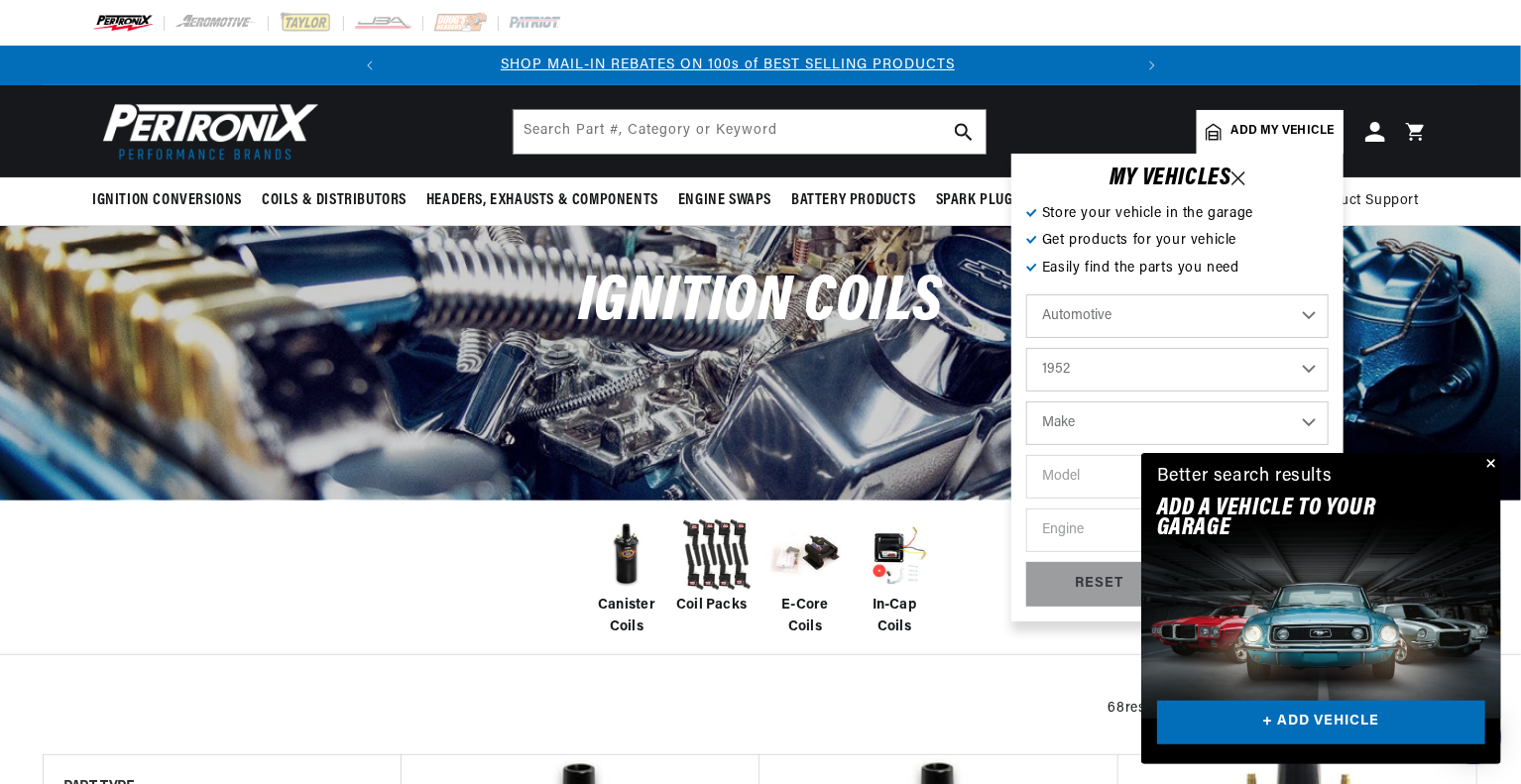scroll, scrollTop: 0, scrollLeft: 0, axis: both 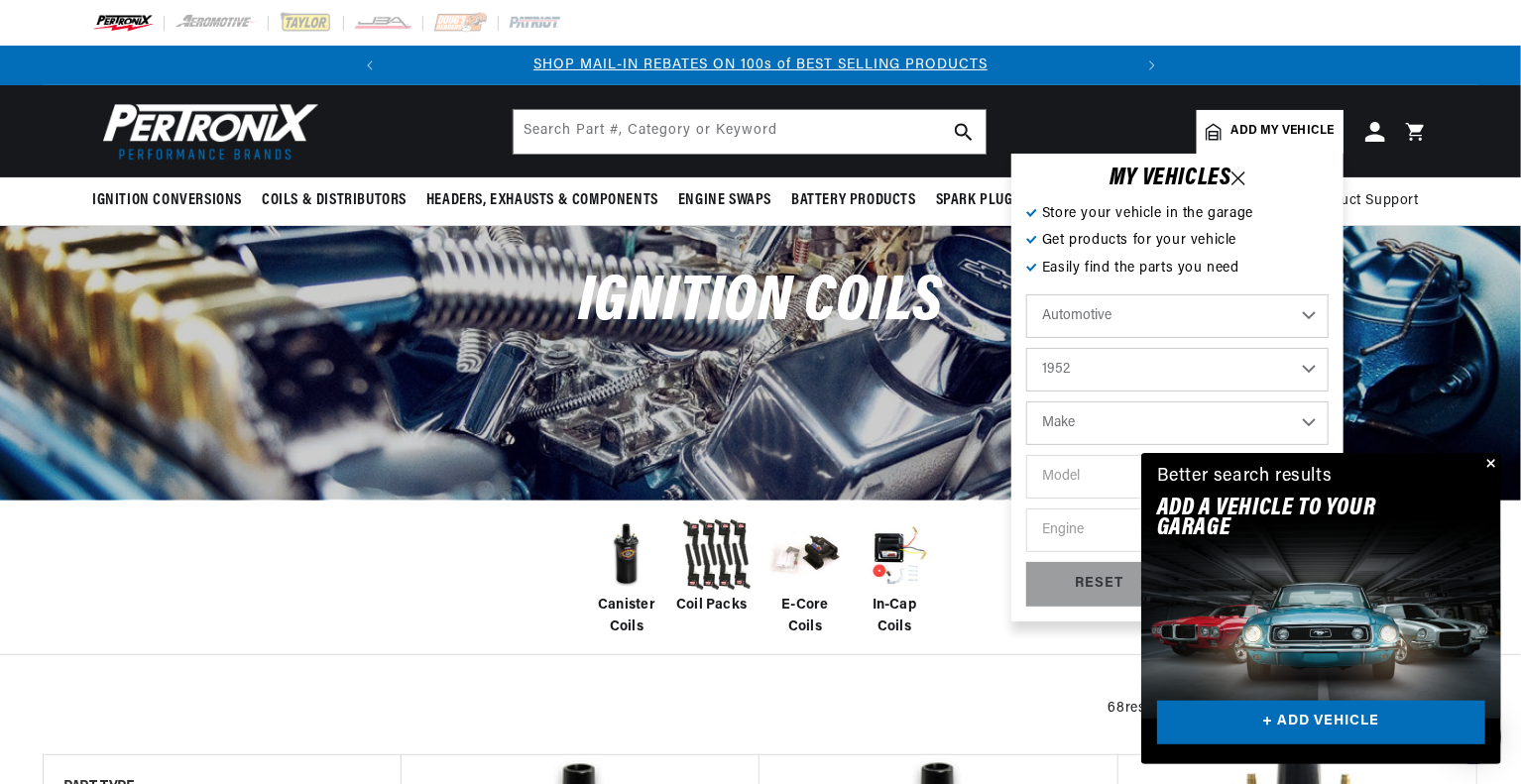 select on "Chevrolet" 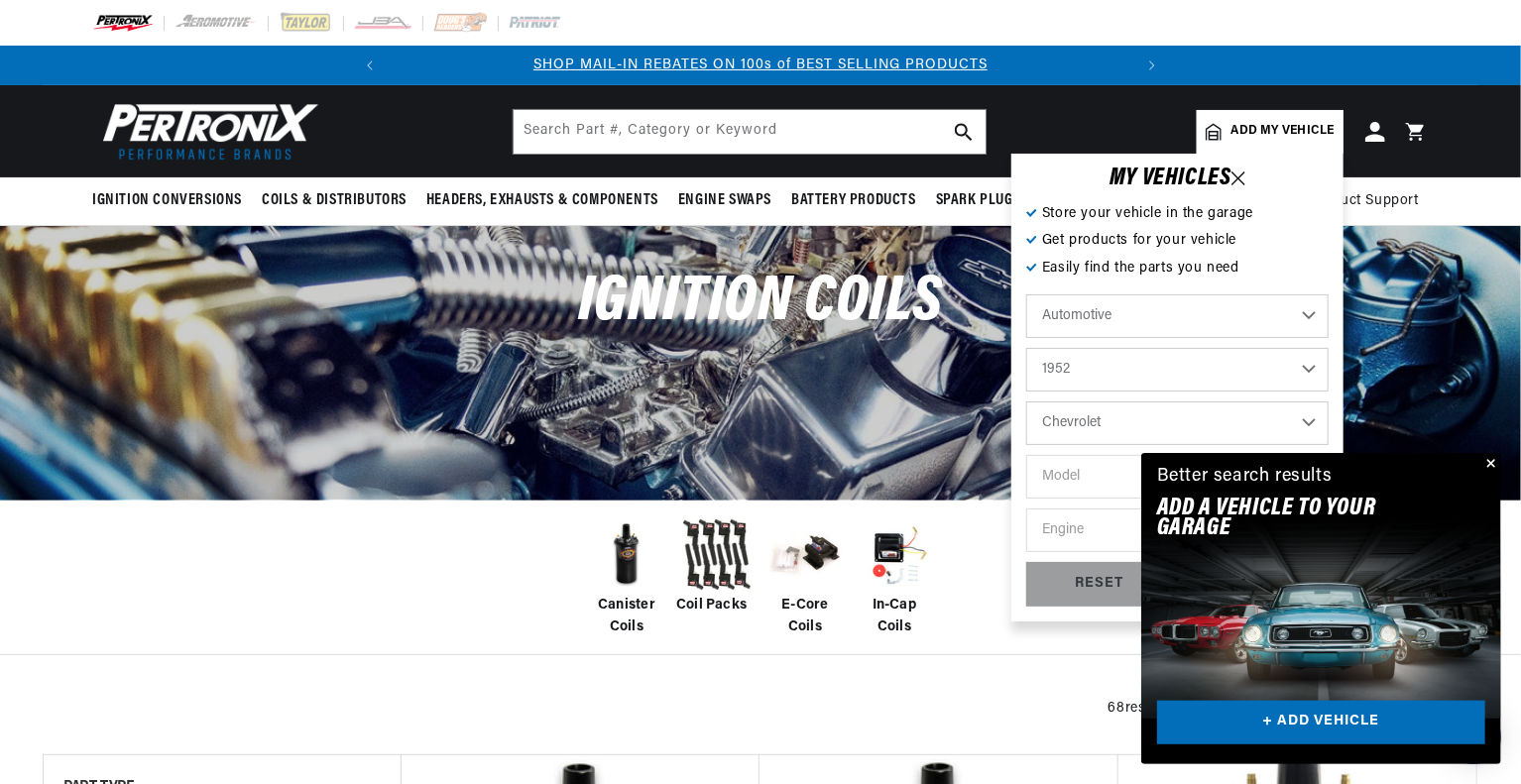 click on "Make
Aston Martin
Austin
Buick
Cadillac
Chevrolet
Chrysler
Citroen
Crosley
Ford
GMC
Healey
Hillman
HRG
Hudson
Jaguar
Jeep
Jowett
Kaiser
Lancia
Lea-Francis
Lincoln
Mercury
MG
Morgan
Morris
Oldsmobile
Porsche
Riley
Rolls-Royce
Singer
Triumph
Willys
Wolseley" at bounding box center [1177, 423] 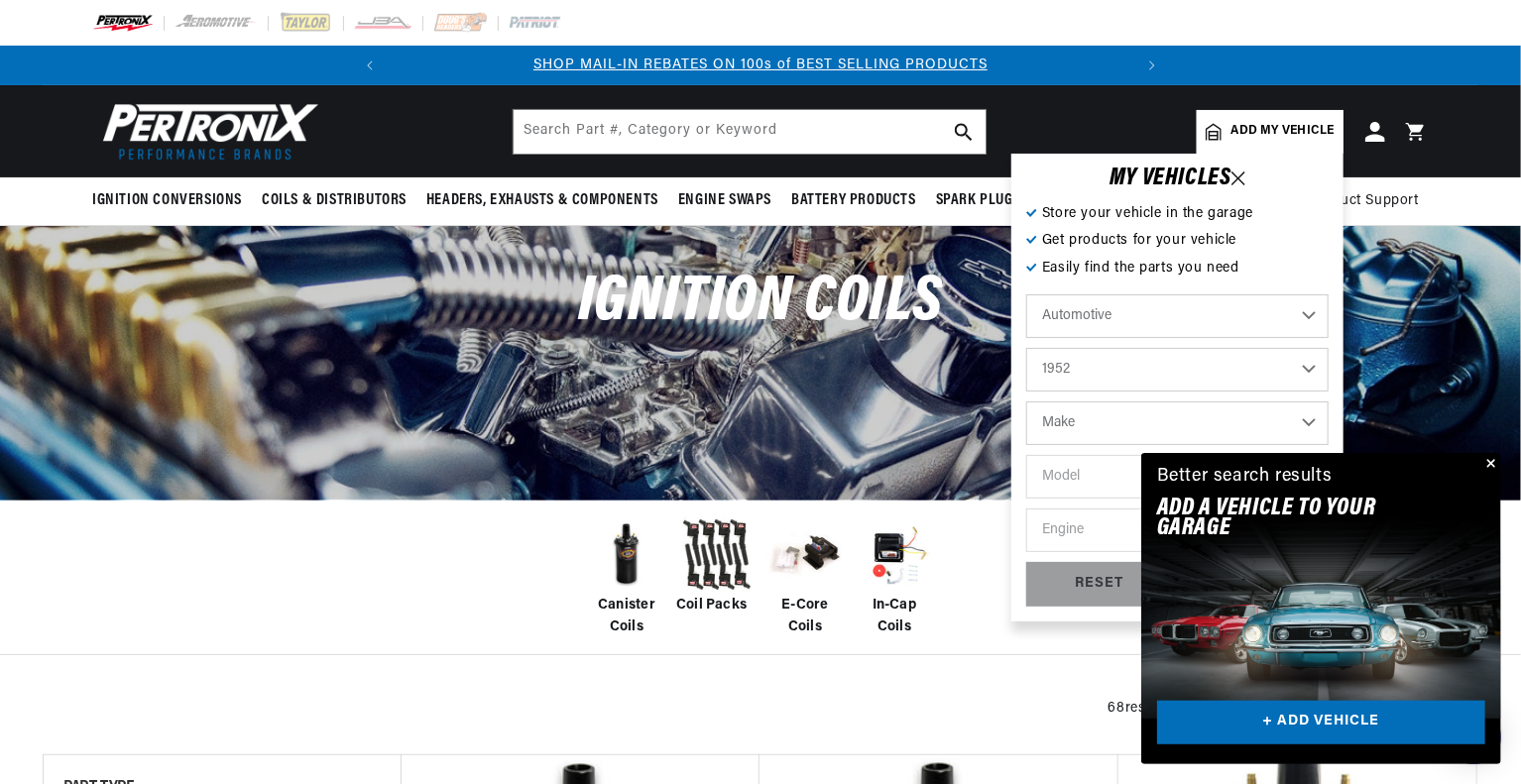 select on "Chevrolet" 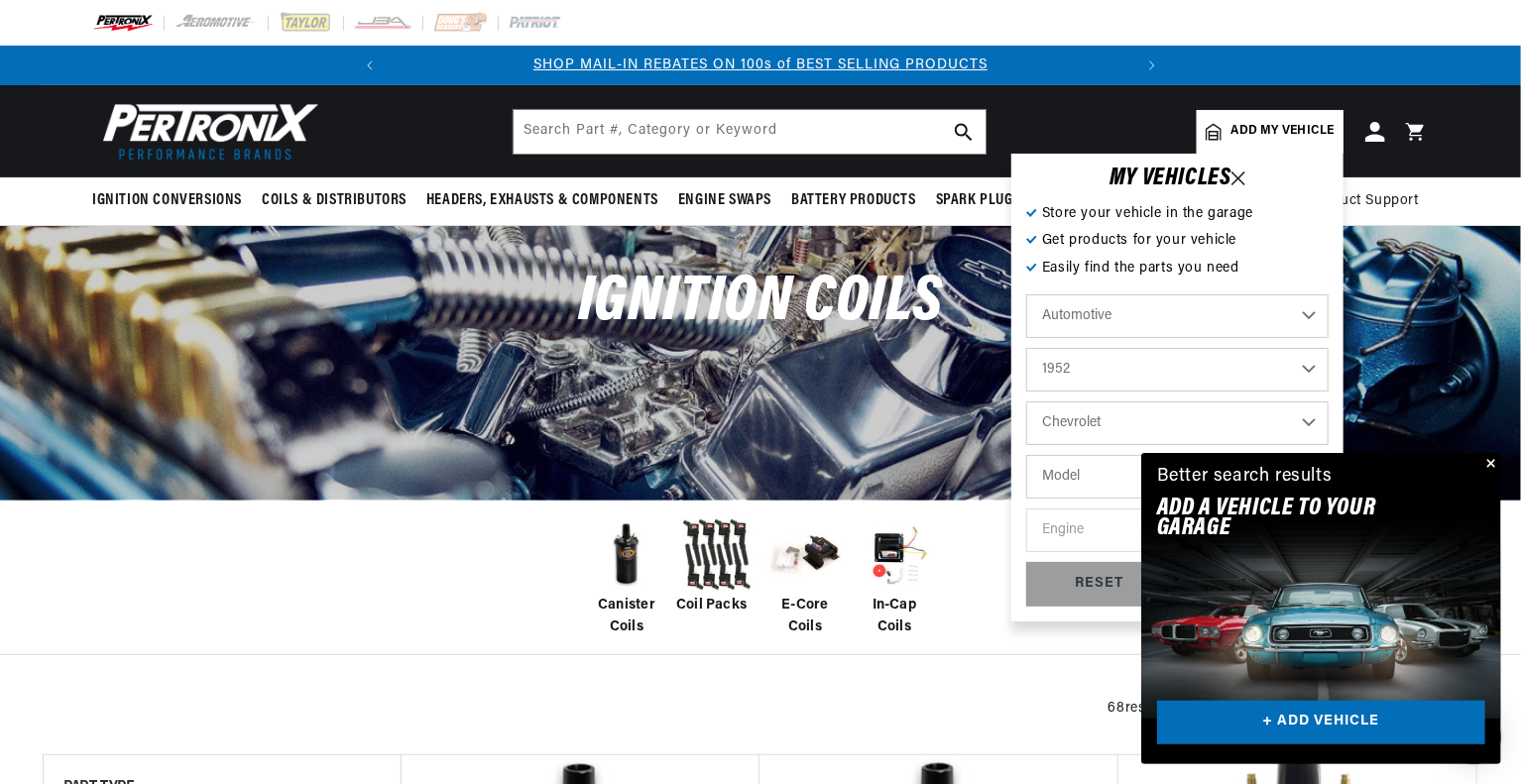 scroll, scrollTop: 297, scrollLeft: 0, axis: vertical 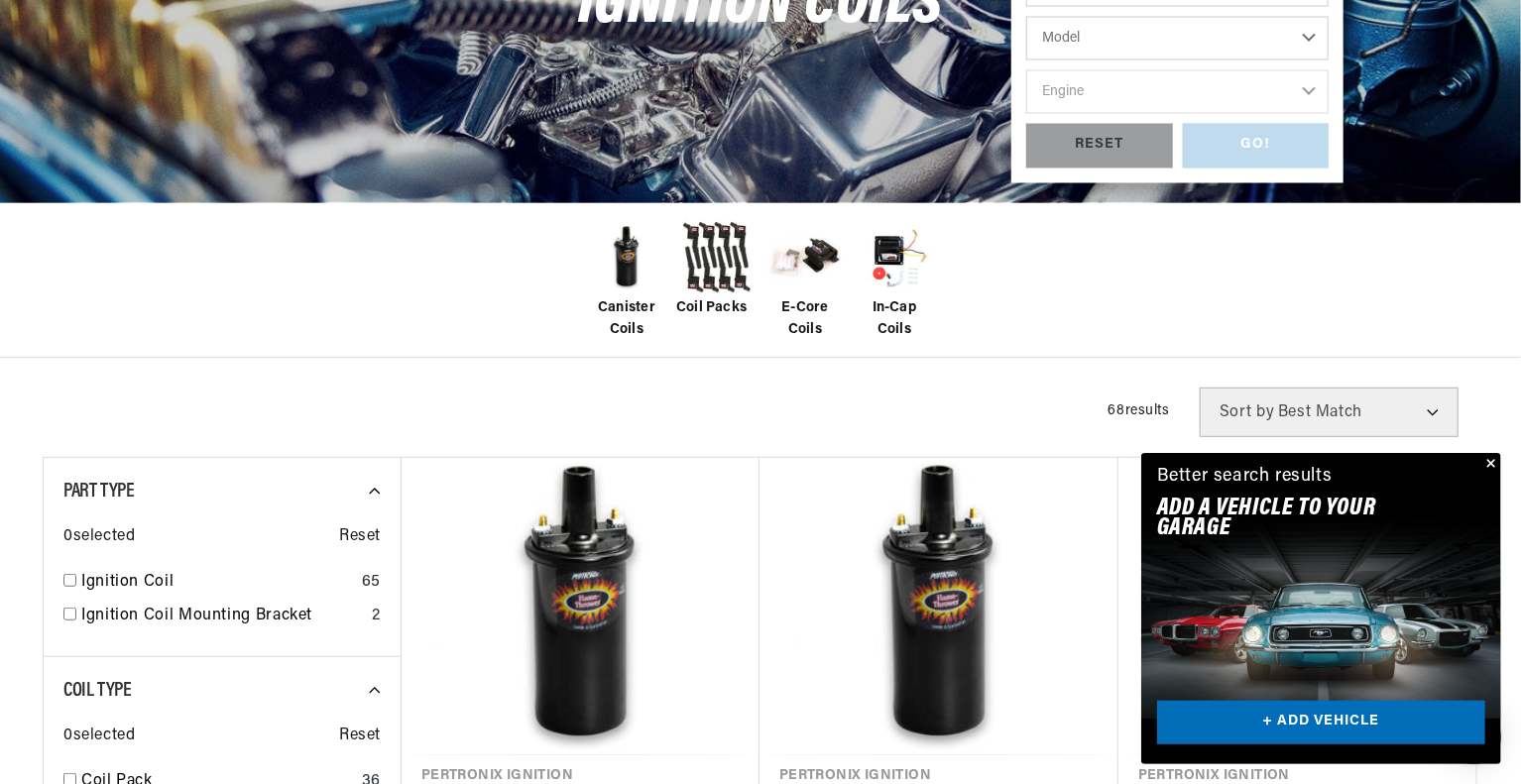 click on "Model
Bel Air
Fleetline
Styleline Deluxe
Styleline Special
Truck" at bounding box center [1177, 39] 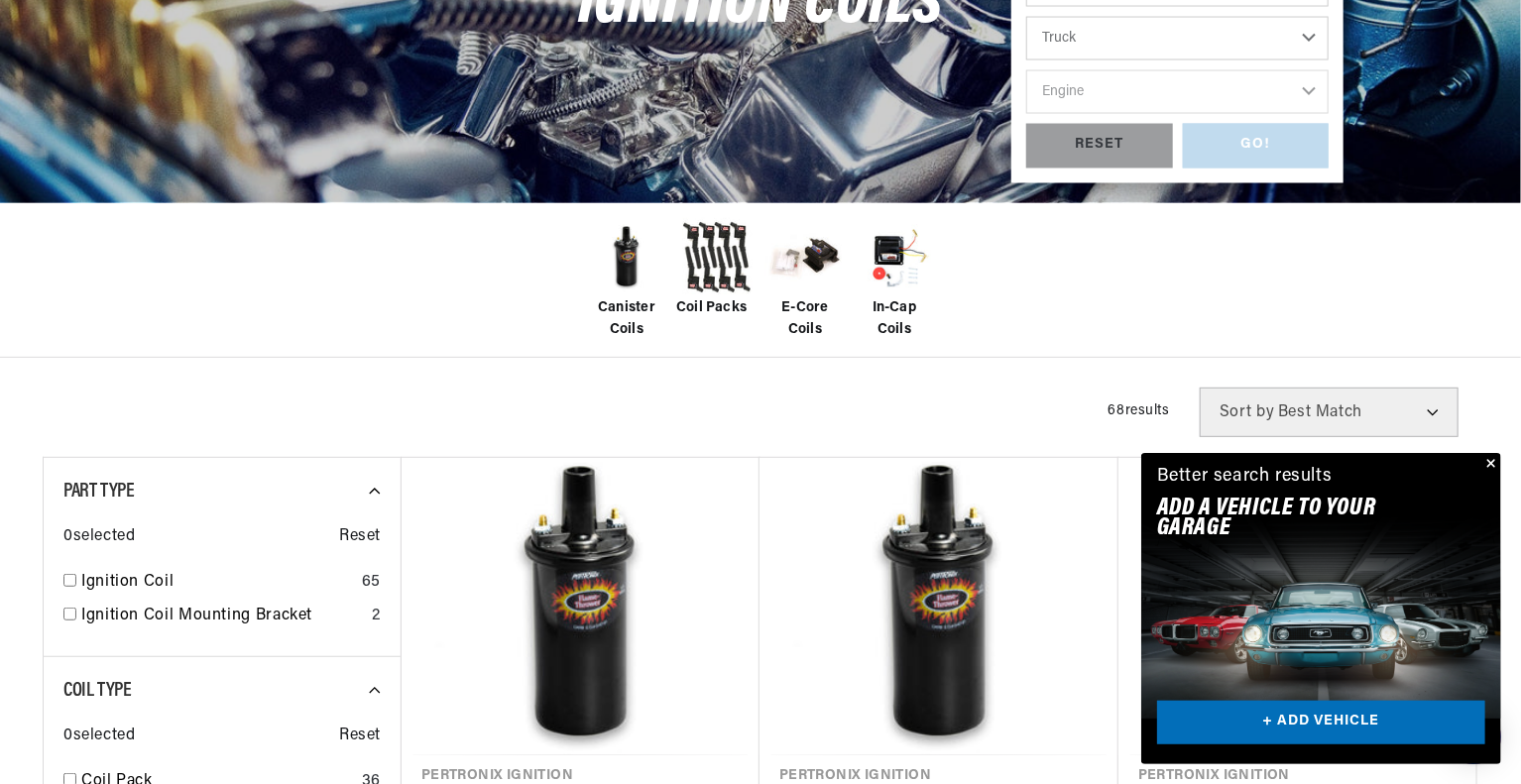 click on "Model
Bel Air
Fleetline
Styleline Deluxe
Styleline Special
Truck" at bounding box center (1177, 39) 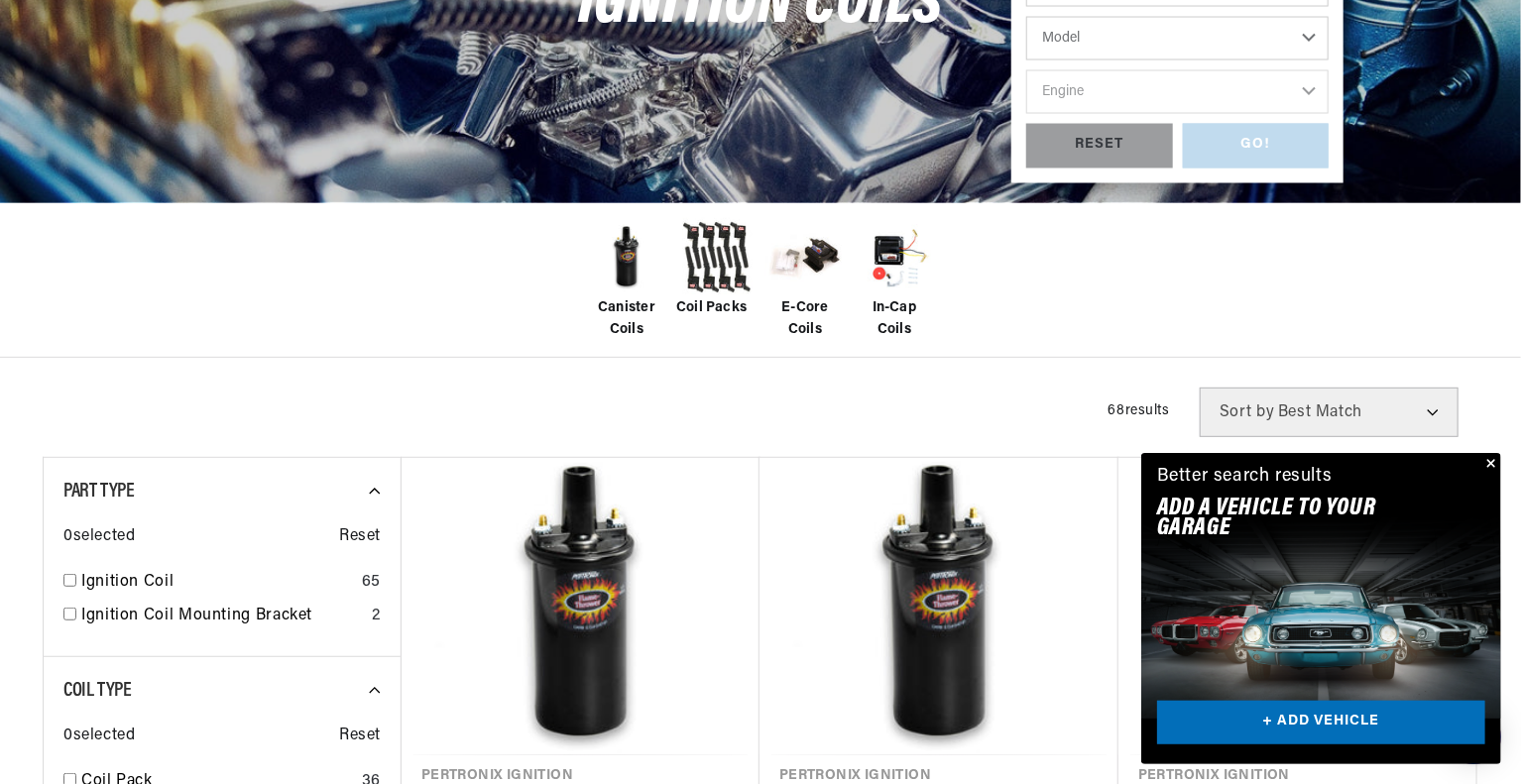 select on "Truck" 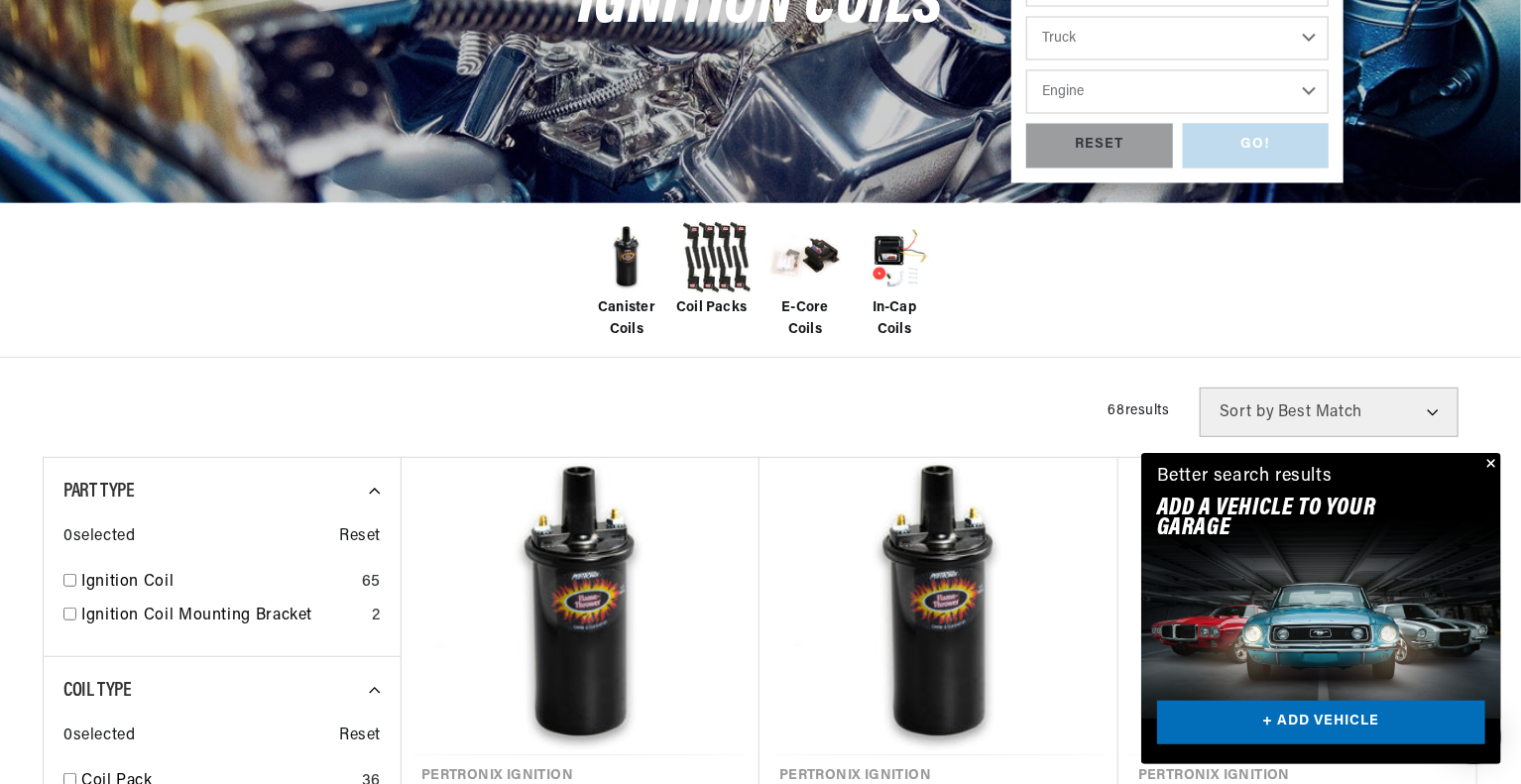 click on "Engine
3.8L
4.3L" at bounding box center (1177, 92) 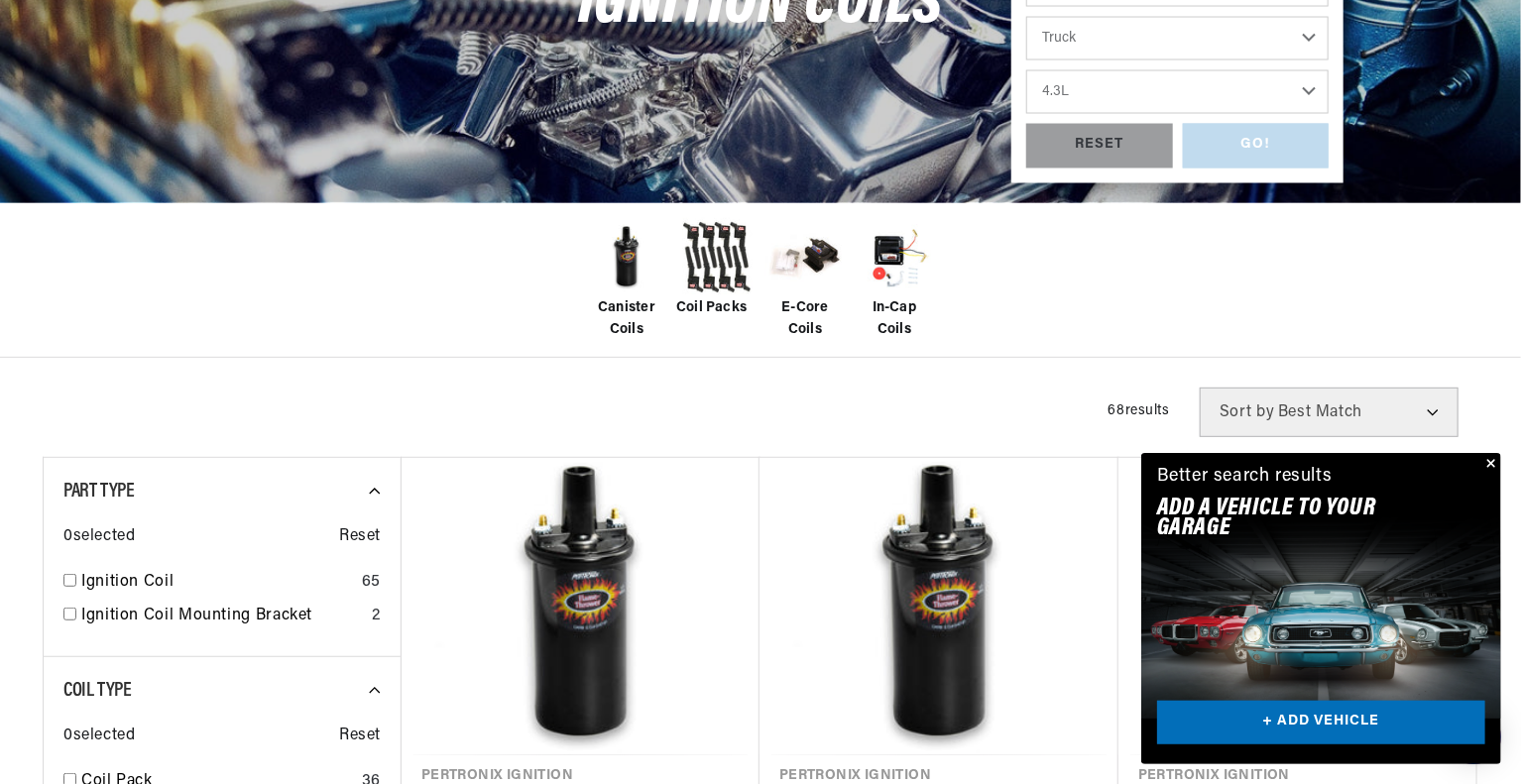 click on "Engine
3.8L
4.3L" at bounding box center (1177, 92) 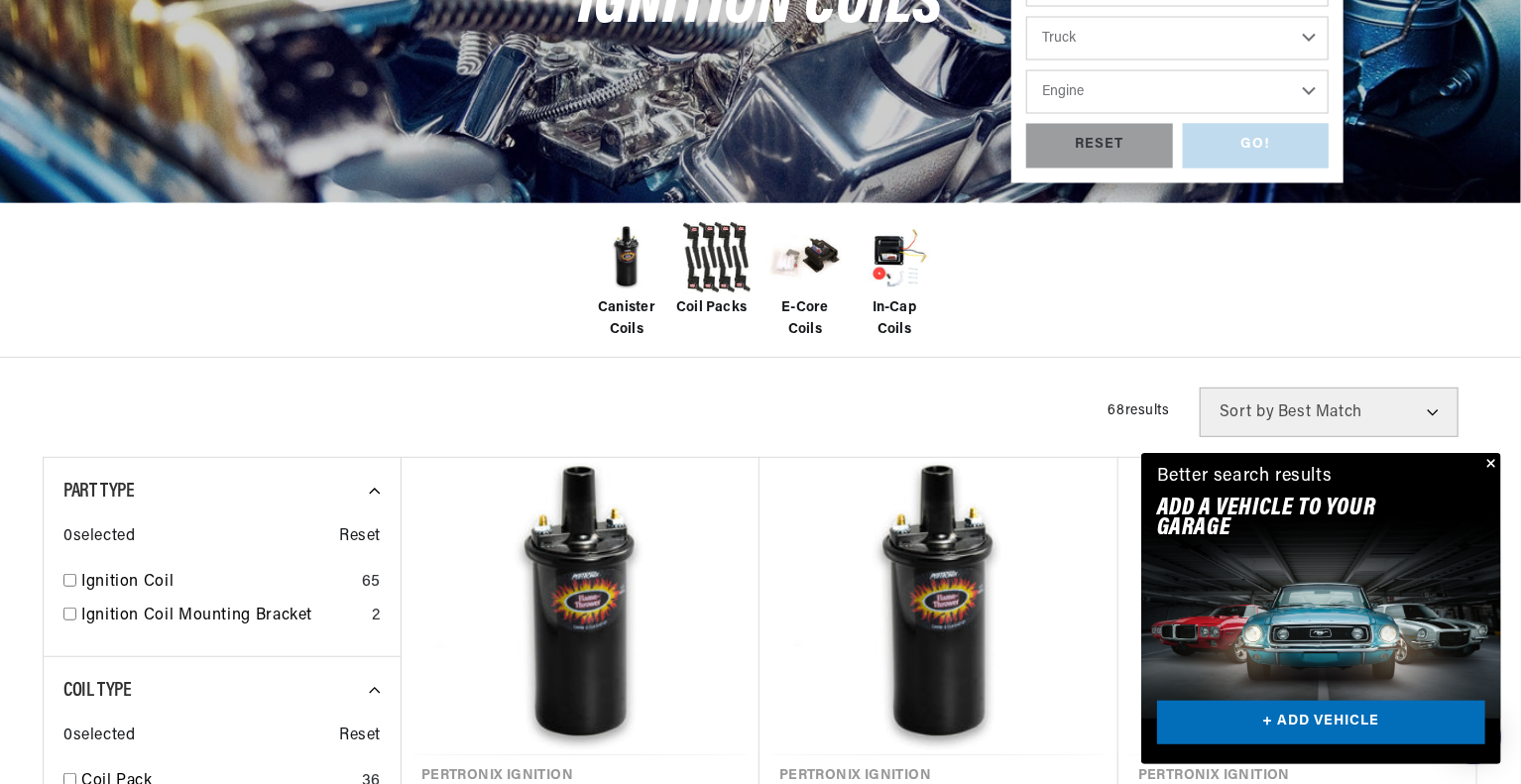 select on "4.3L" 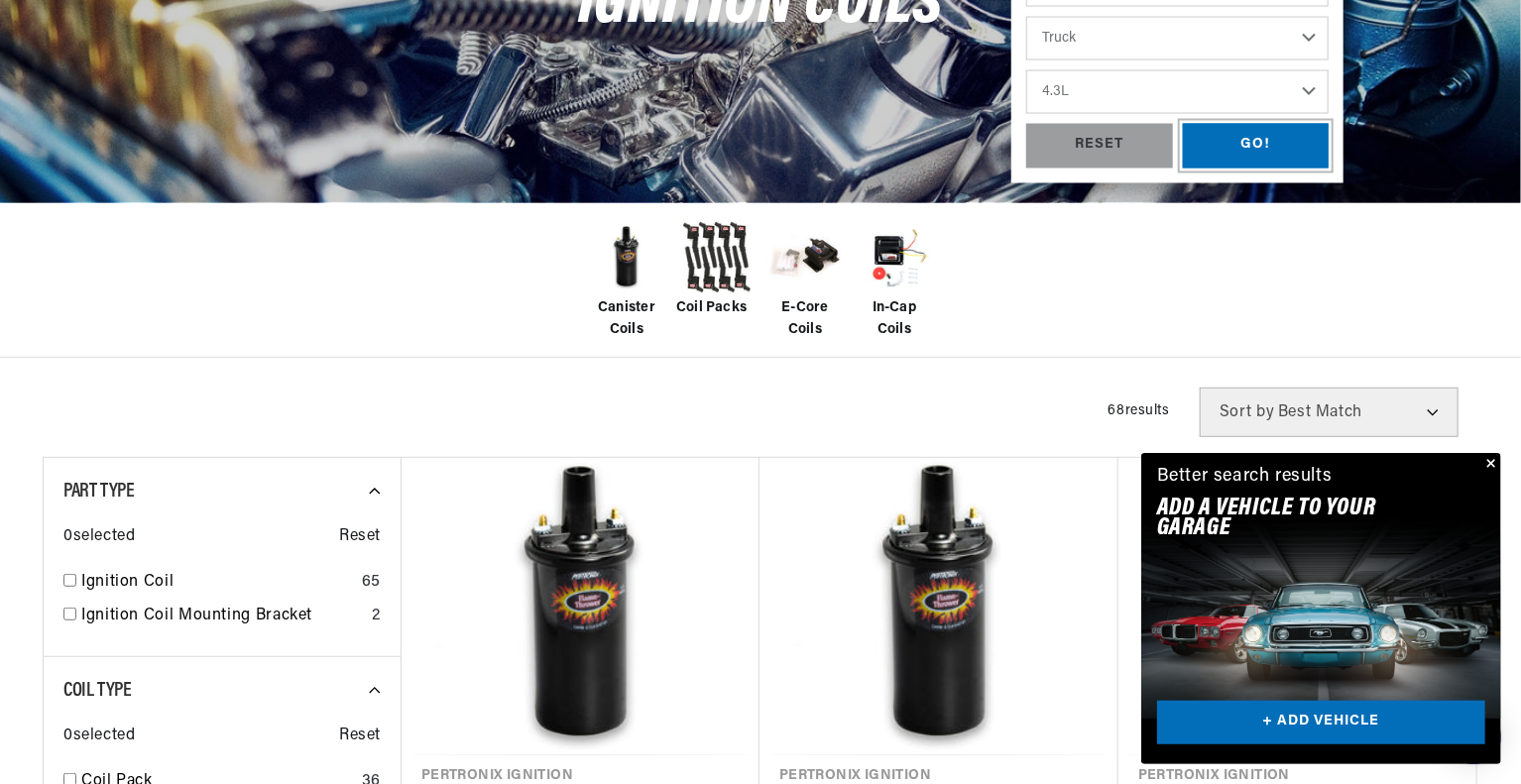 click on "GO!" at bounding box center (1256, 146) 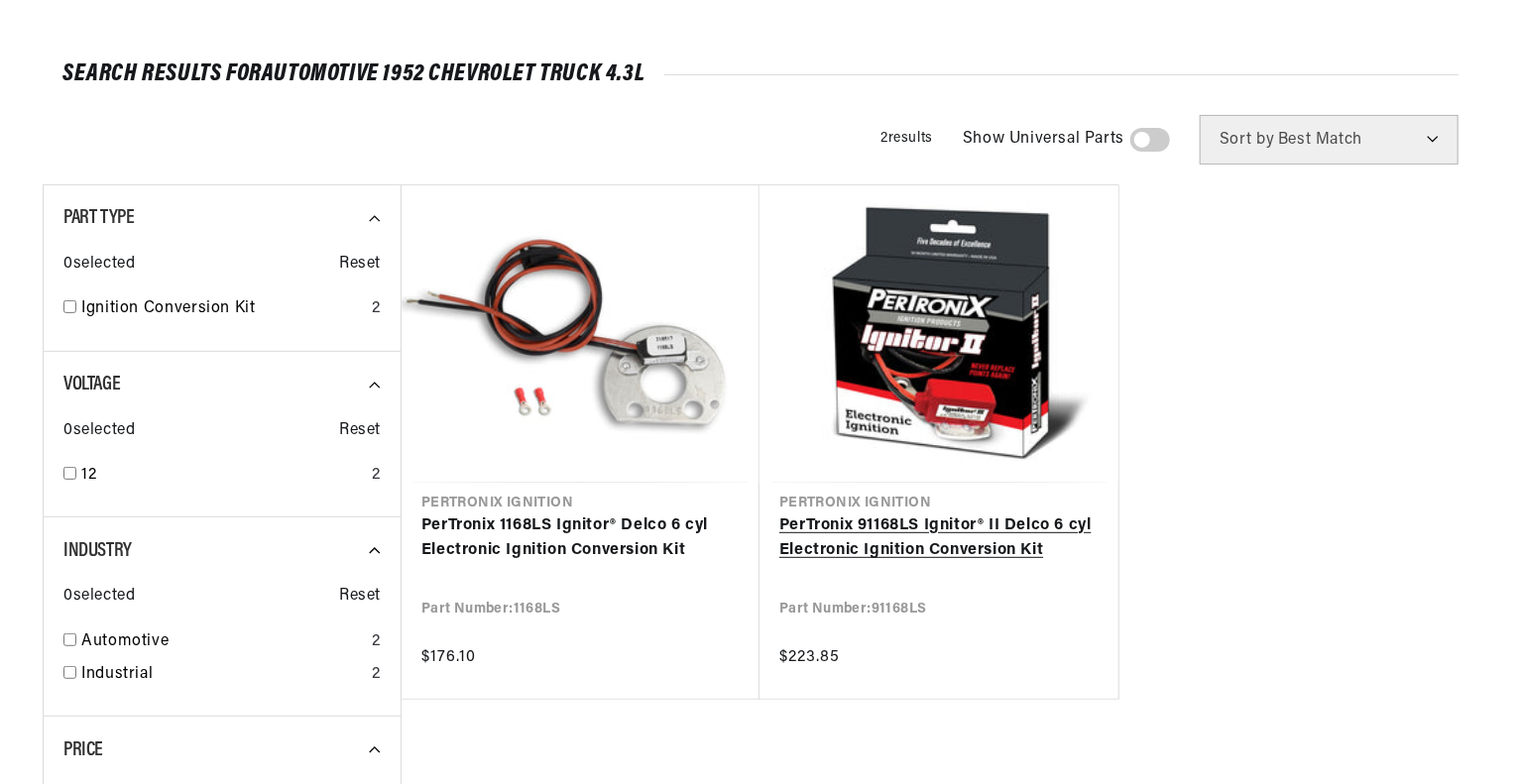scroll, scrollTop: 297, scrollLeft: 0, axis: vertical 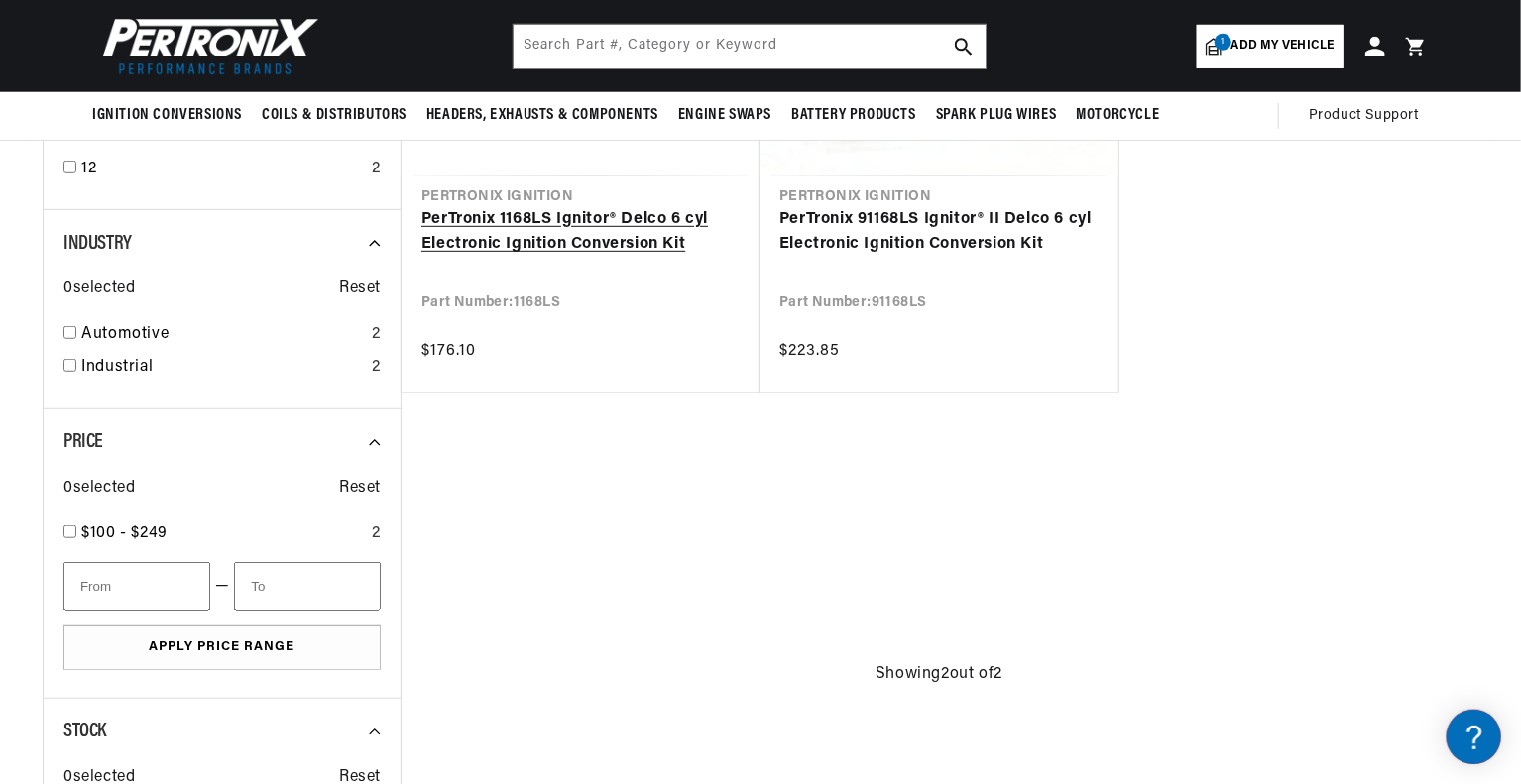 click on "PerTronix 1168LS Ignitor® Delco 6 cyl Electronic Ignition Conversion Kit" at bounding box center (580, 232) 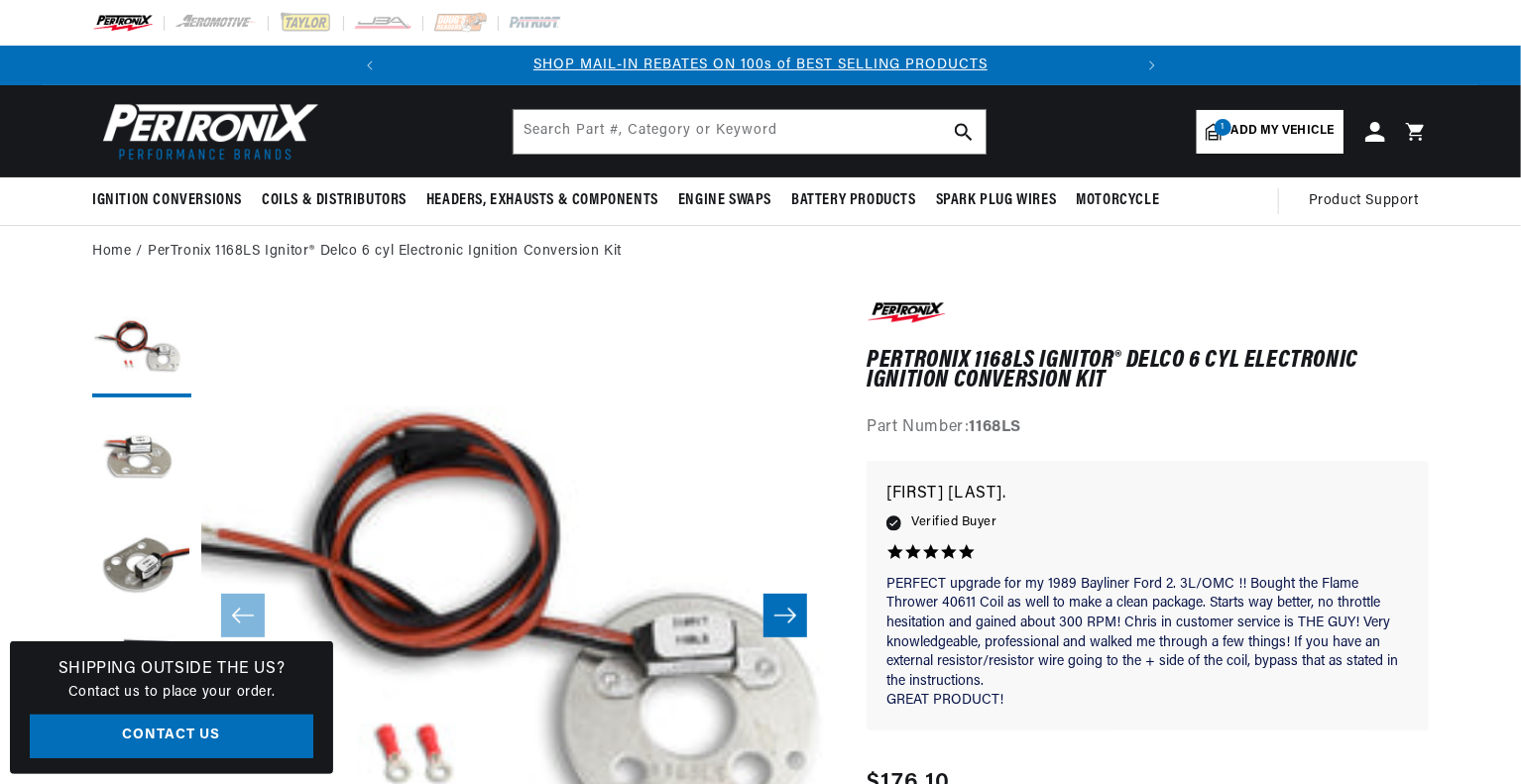 scroll, scrollTop: 198, scrollLeft: 0, axis: vertical 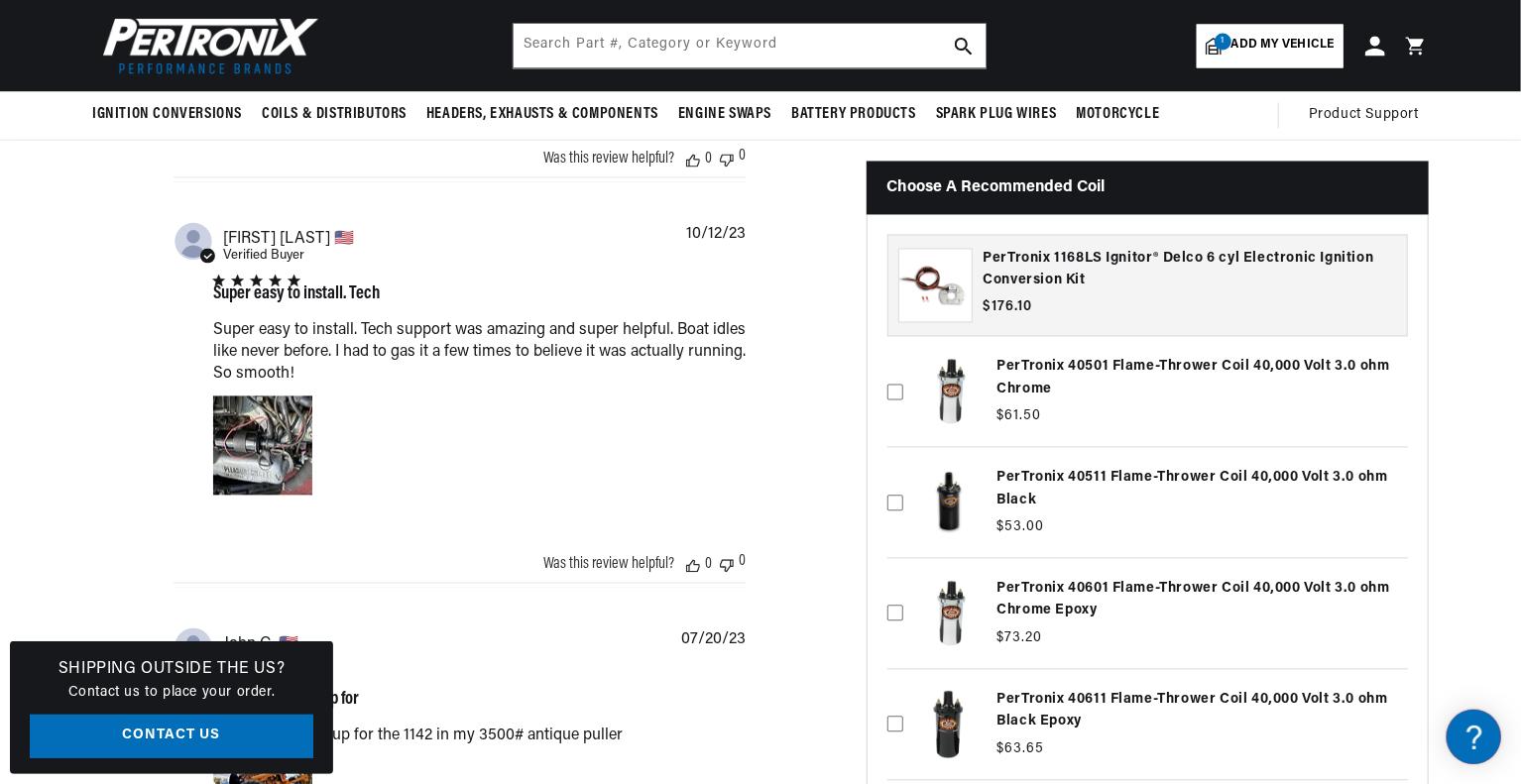 click at bounding box center (1147, 503) 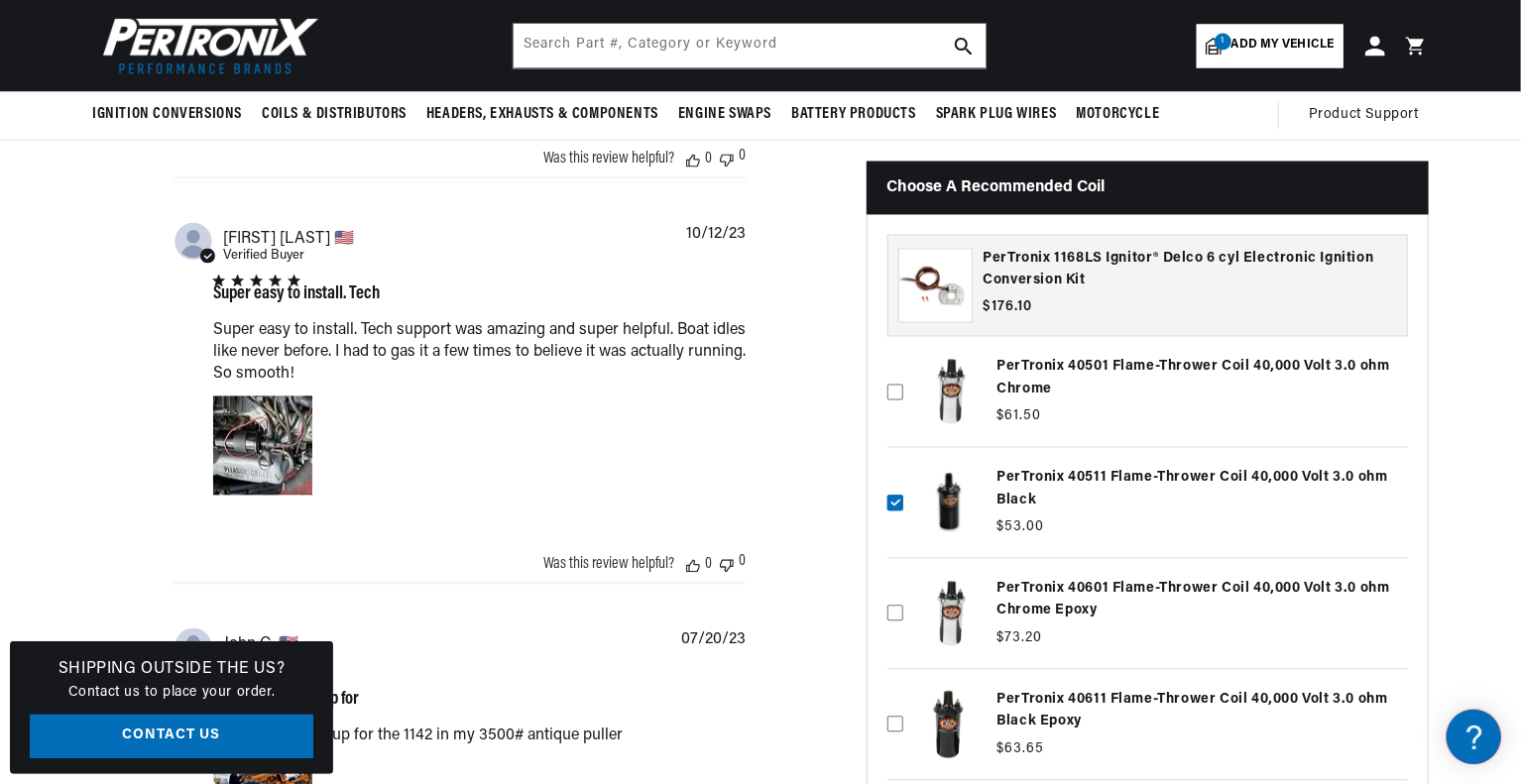 click on "Add my vehicle" at bounding box center (1283, 46) 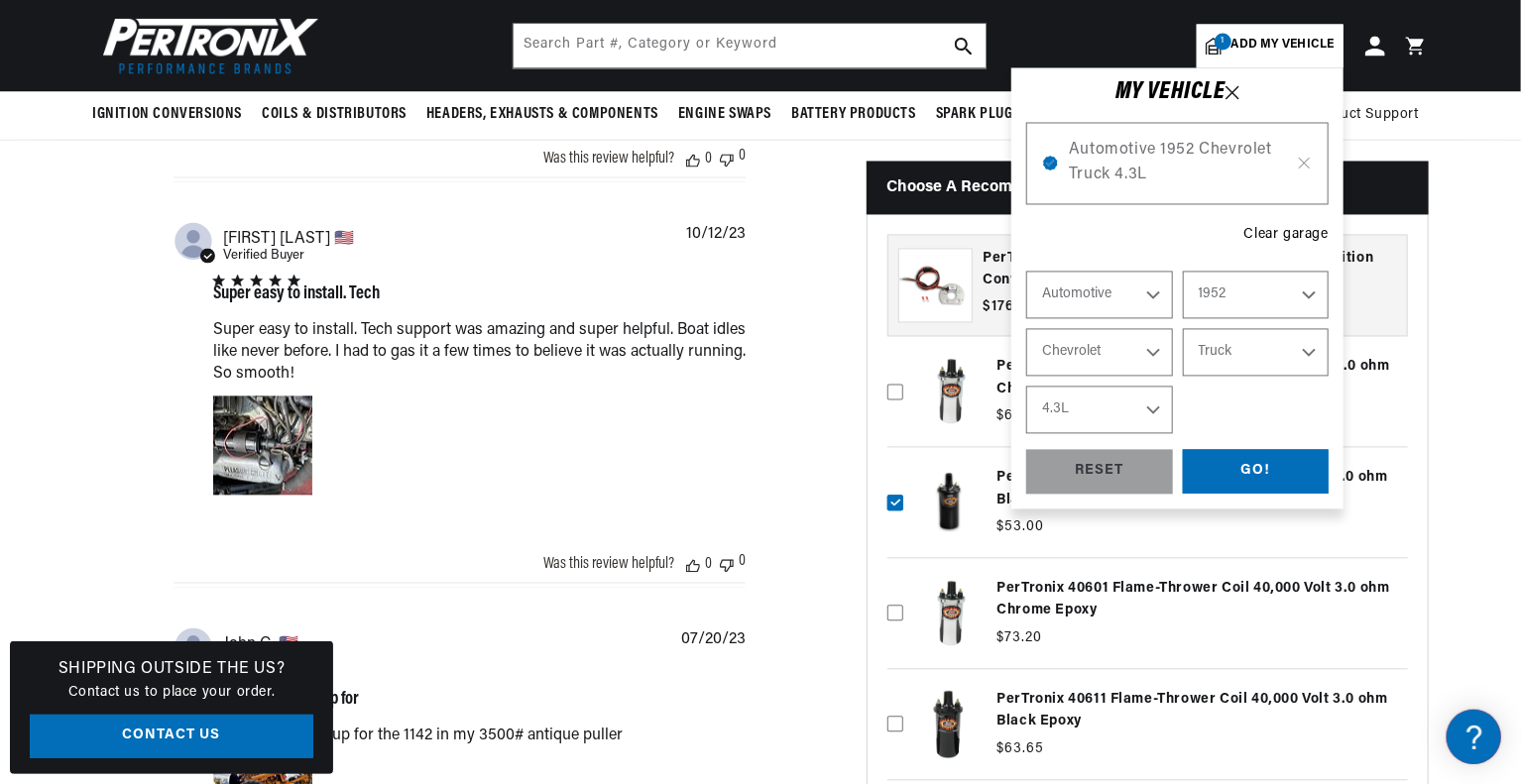 select 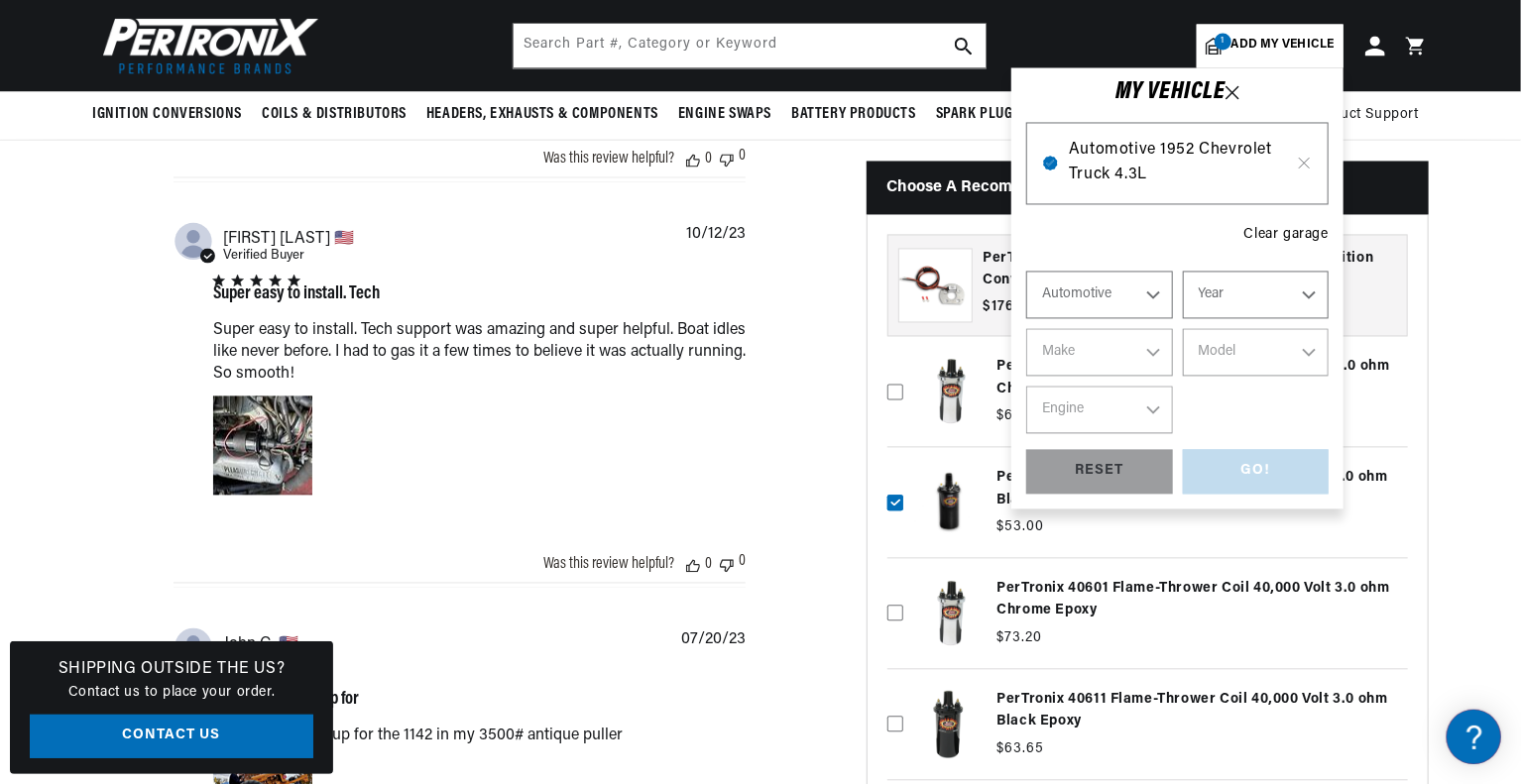 scroll, scrollTop: 0, scrollLeft: 0, axis: both 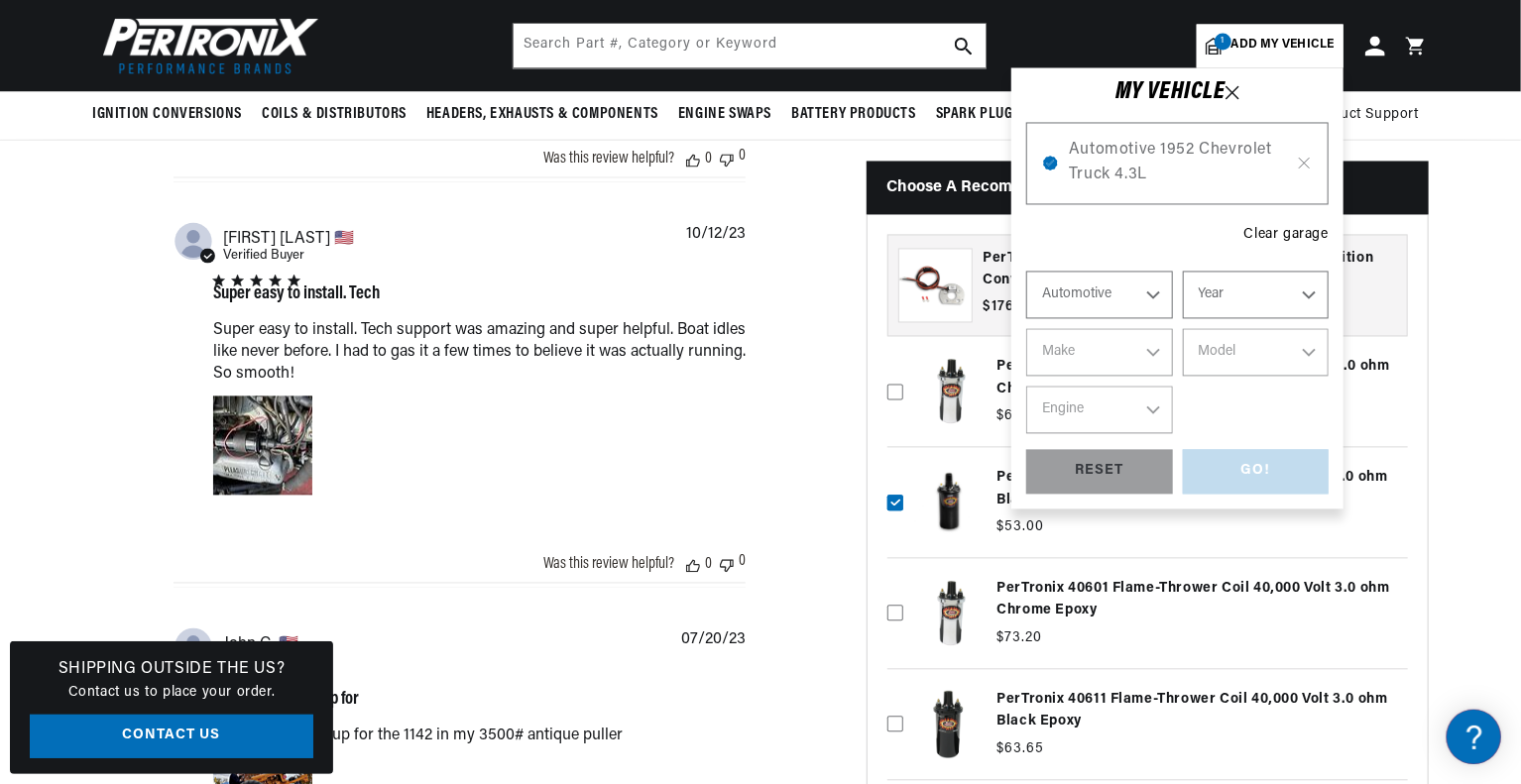 click on "411 Reviews" at bounding box center (760, 167) 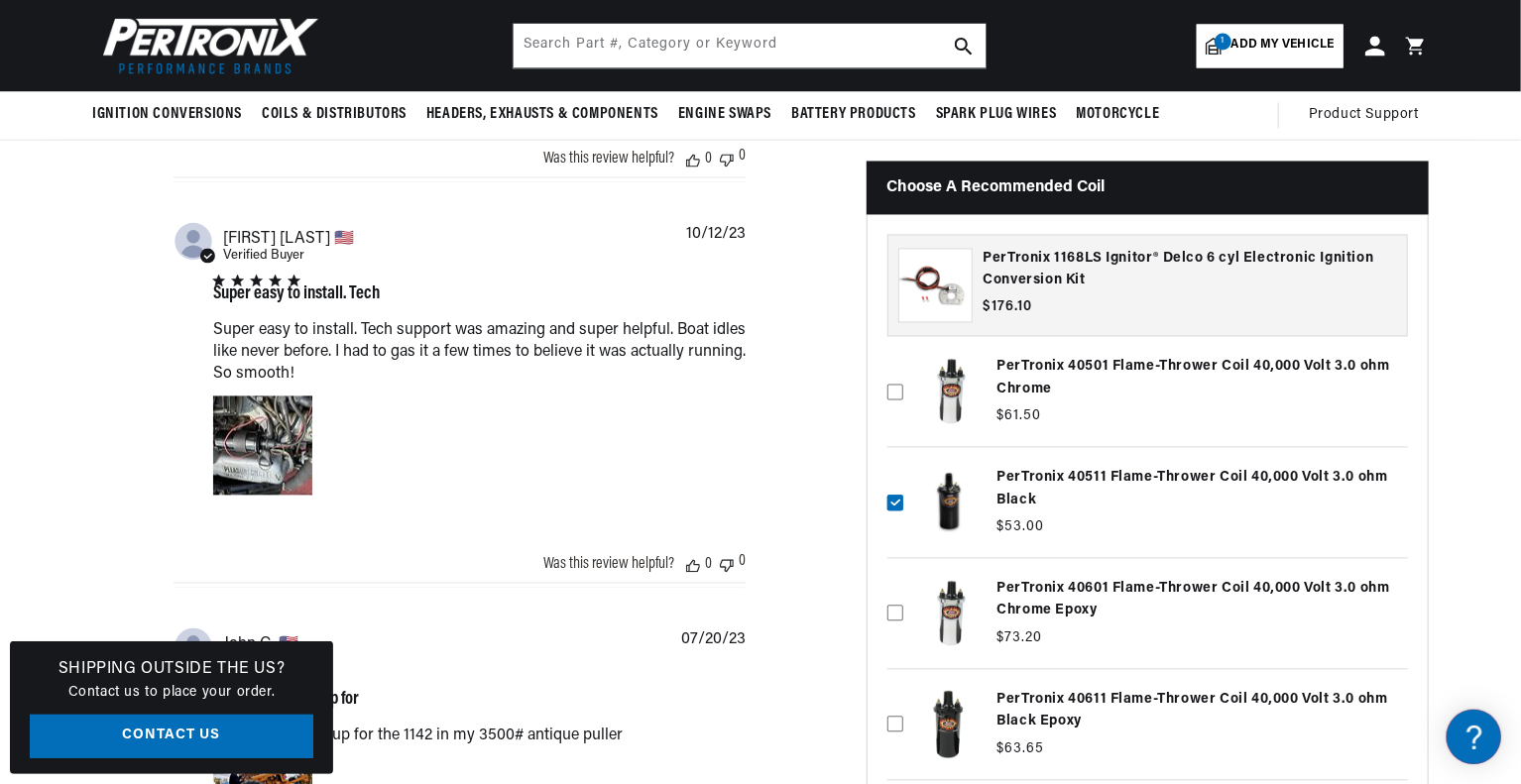 scroll, scrollTop: 0, scrollLeft: 740, axis: horizontal 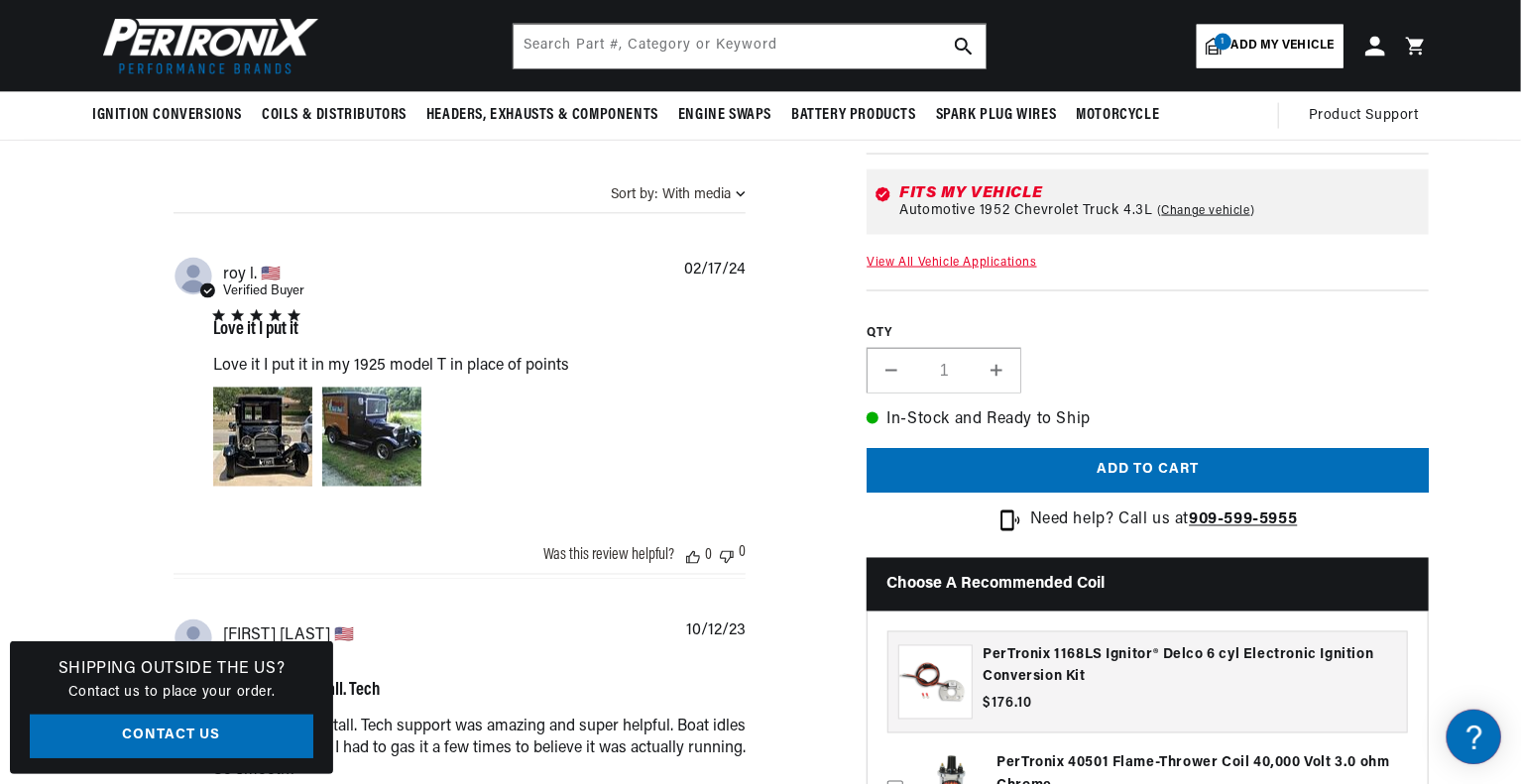 click on "Add my vehicle" at bounding box center (1283, 46) 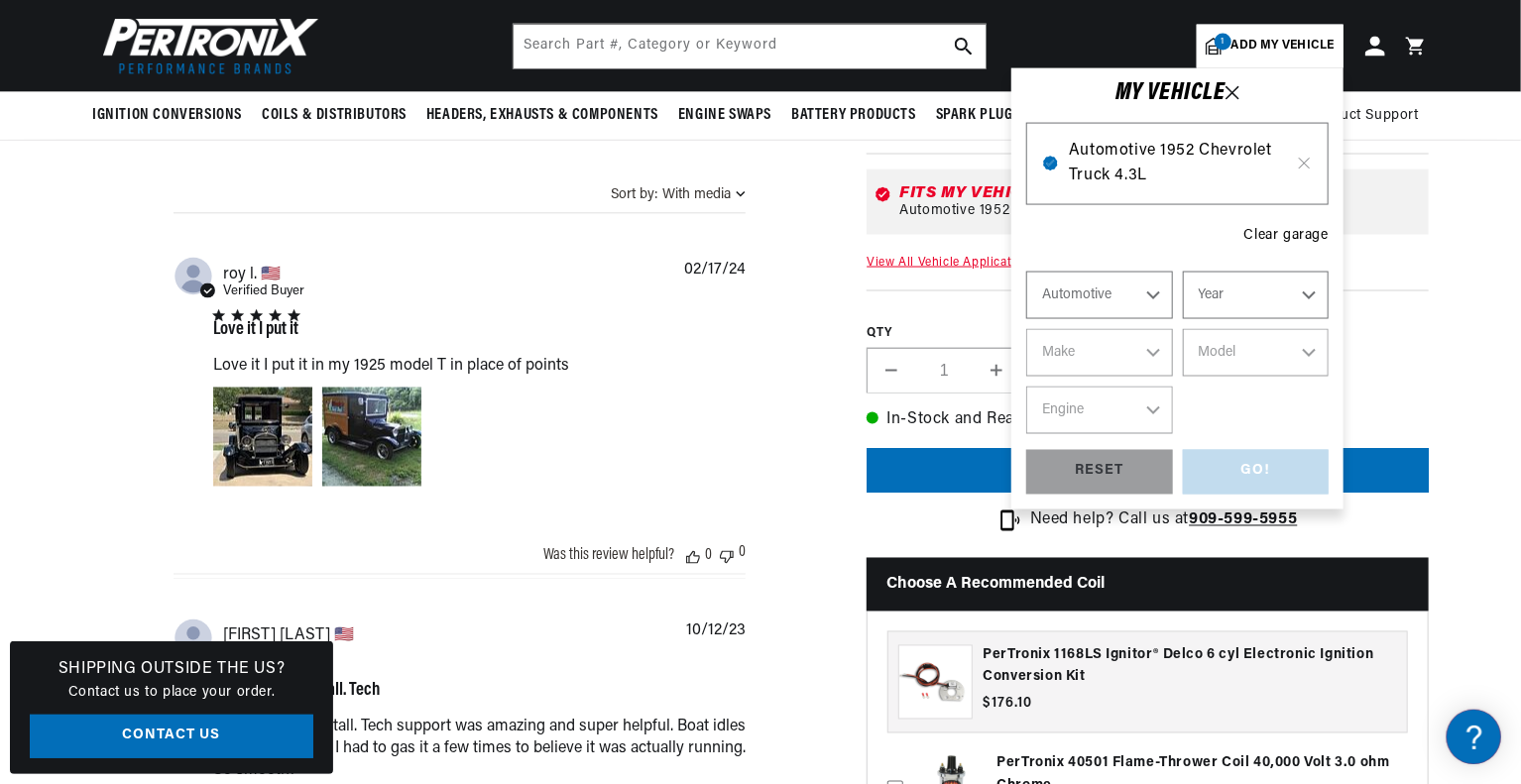 click on "Automotive 1952 Chevrolet Truck 4.3L" at bounding box center [1177, 164] 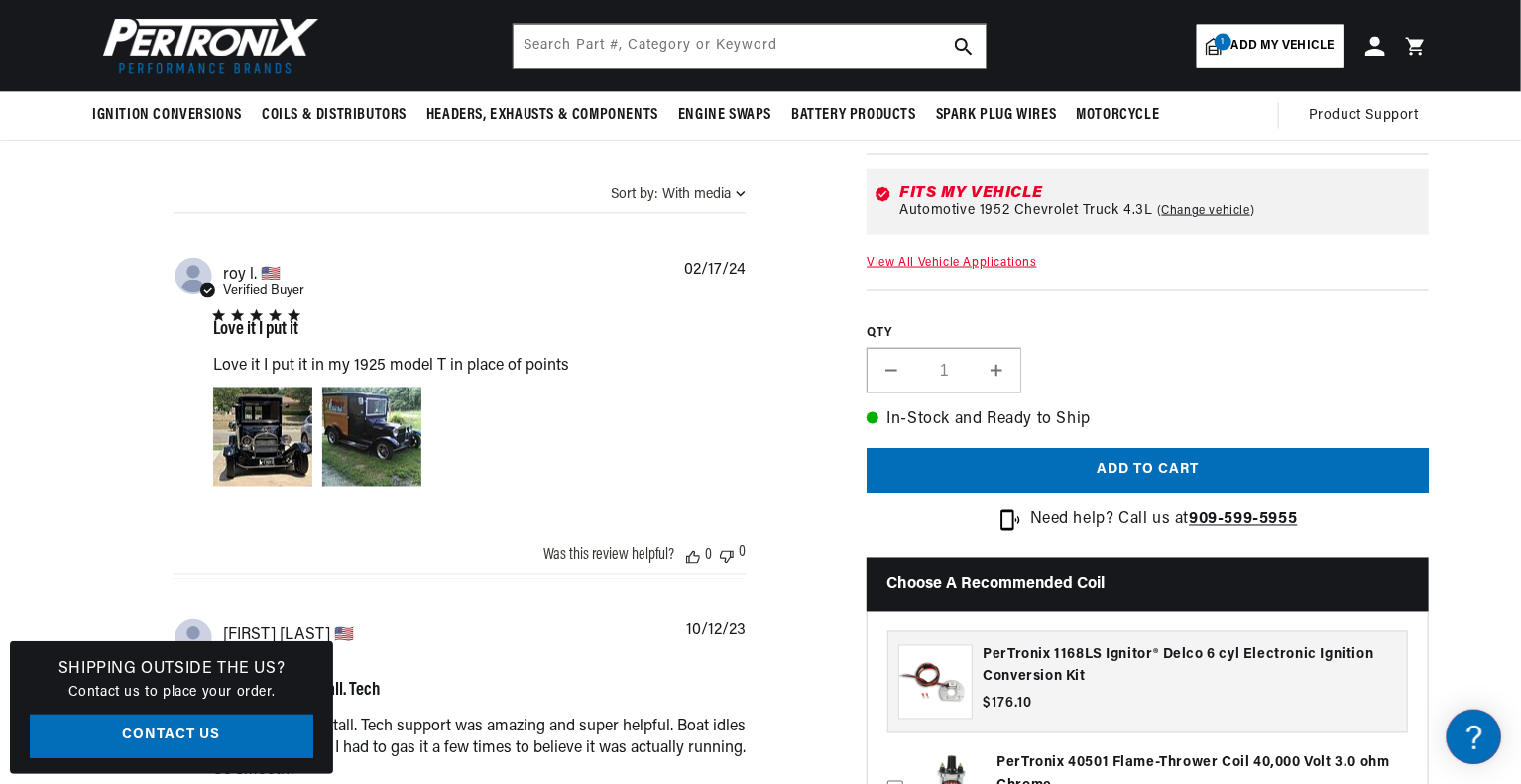 scroll, scrollTop: 0, scrollLeft: 740, axis: horizontal 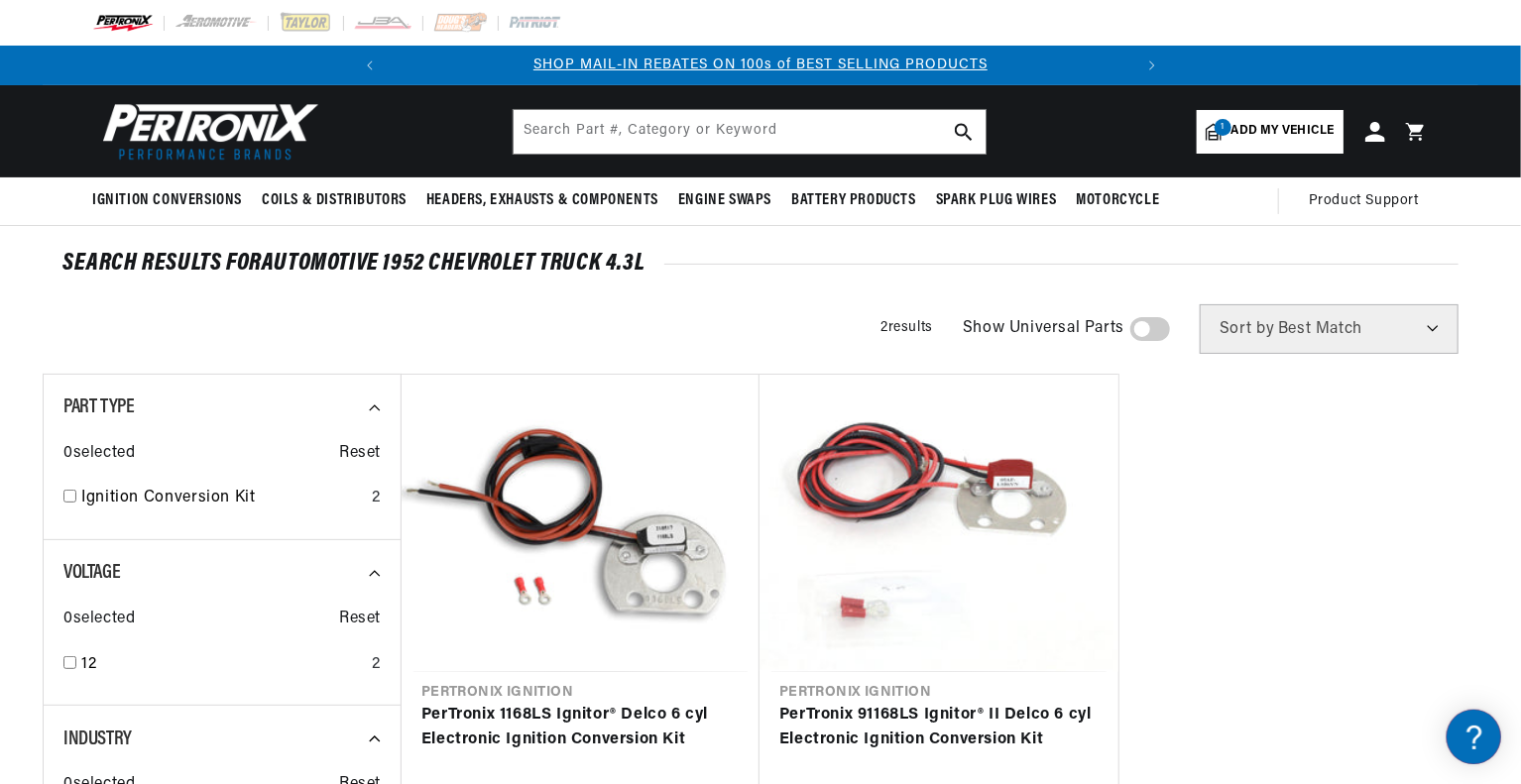 click on "1 Add my vehicle" at bounding box center [1270, 132] 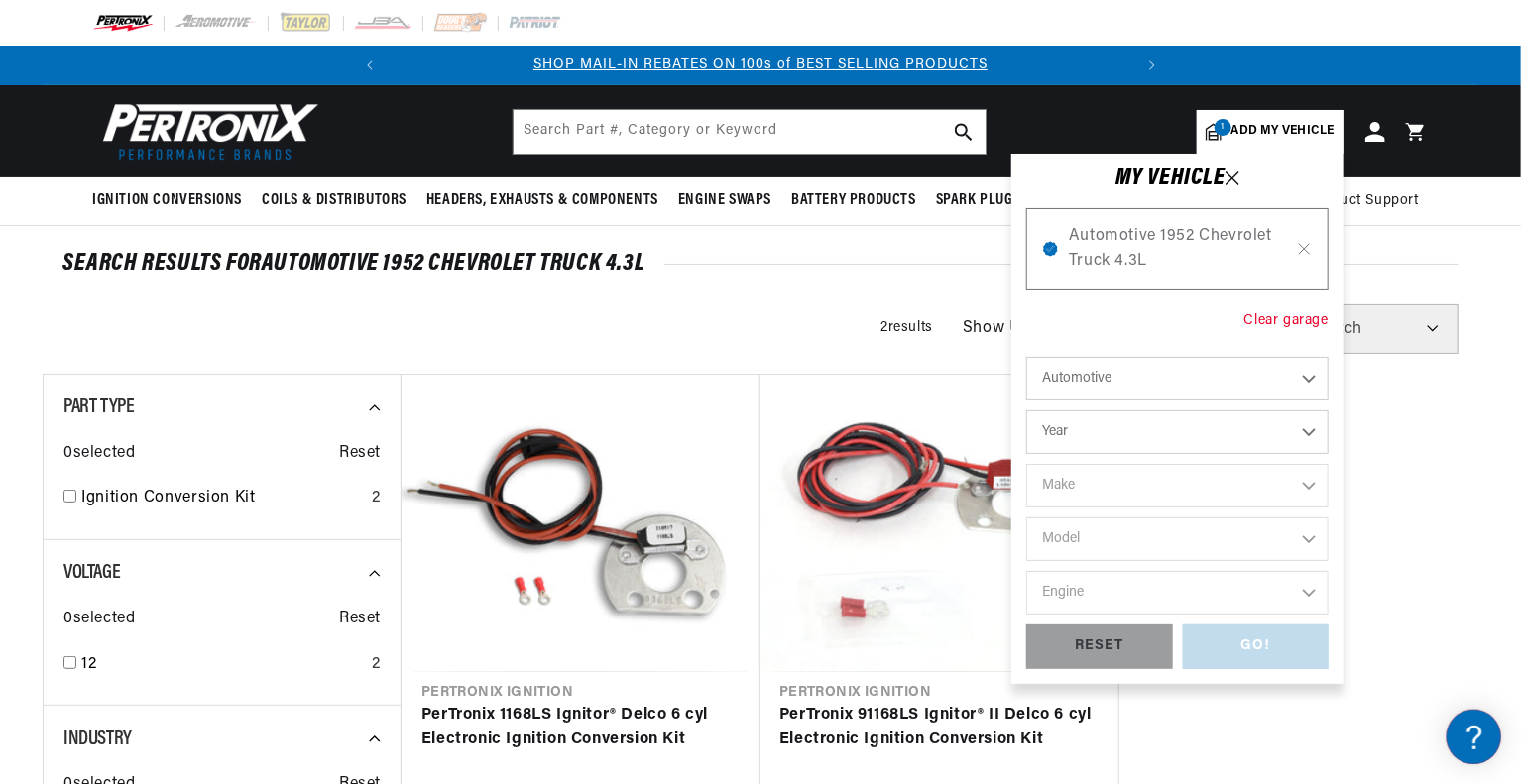 click on "Clear garage" at bounding box center (1286, 321) 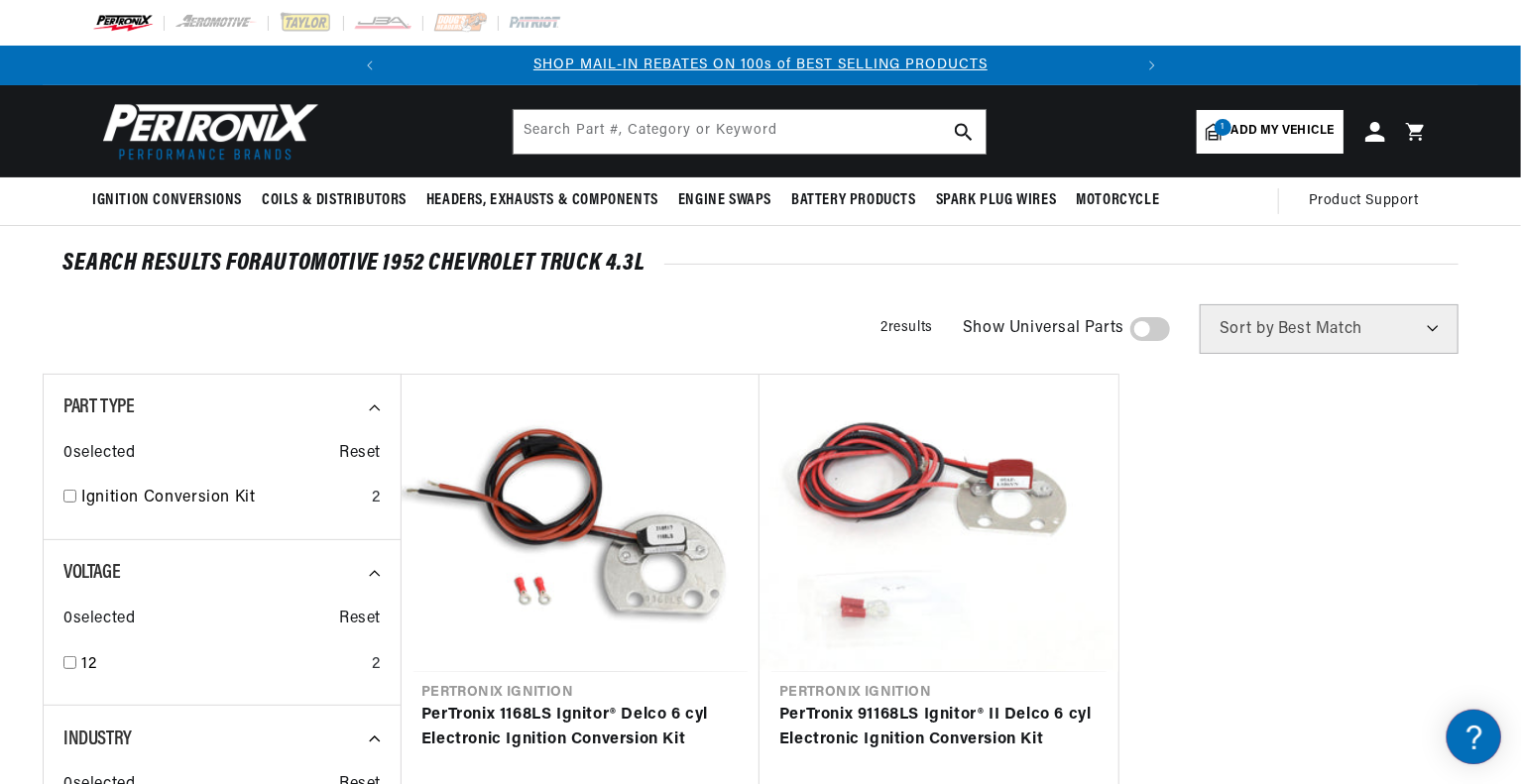 click on "Add my vehicle" at bounding box center (1283, 131) 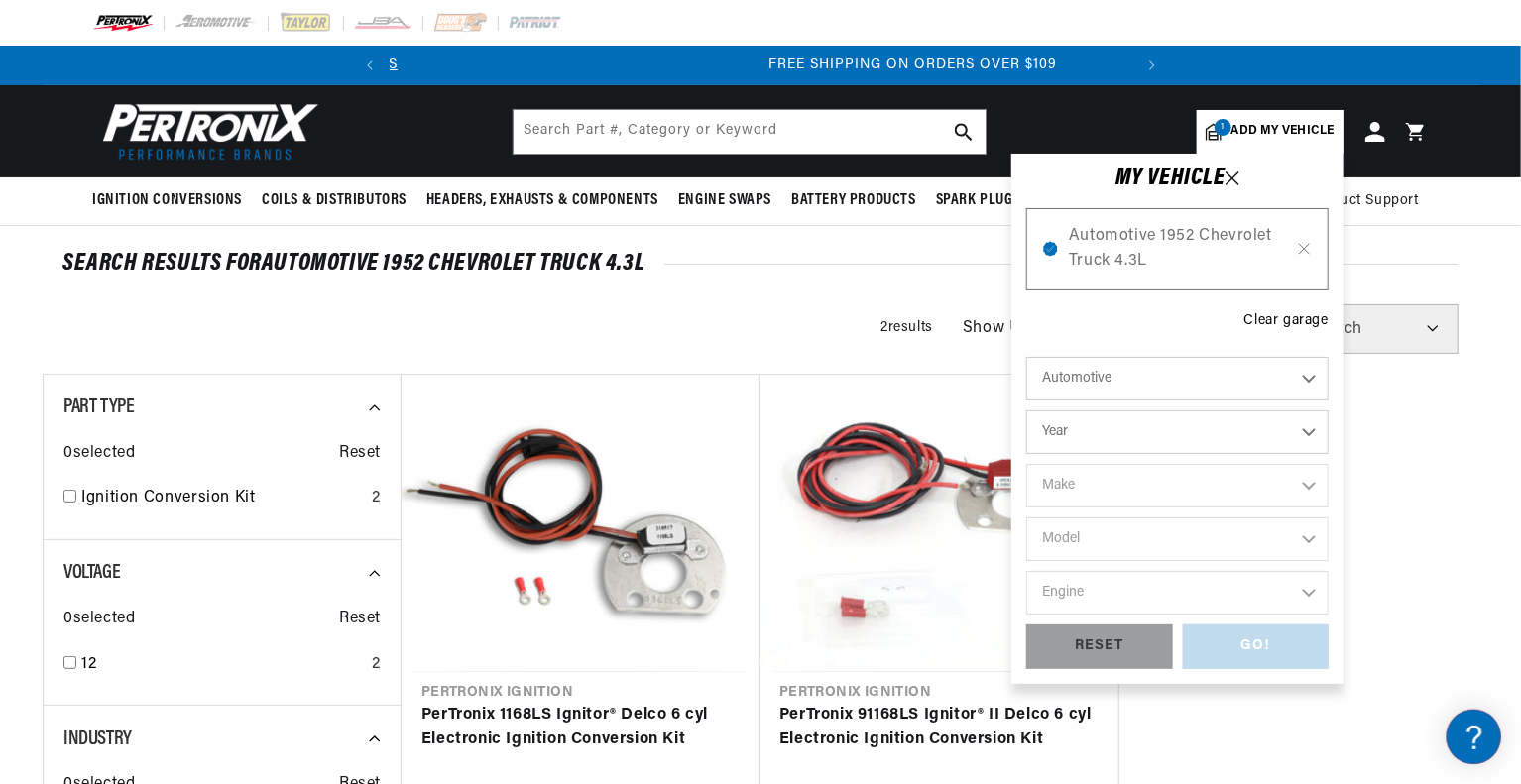 scroll, scrollTop: 0, scrollLeft: 740, axis: horizontal 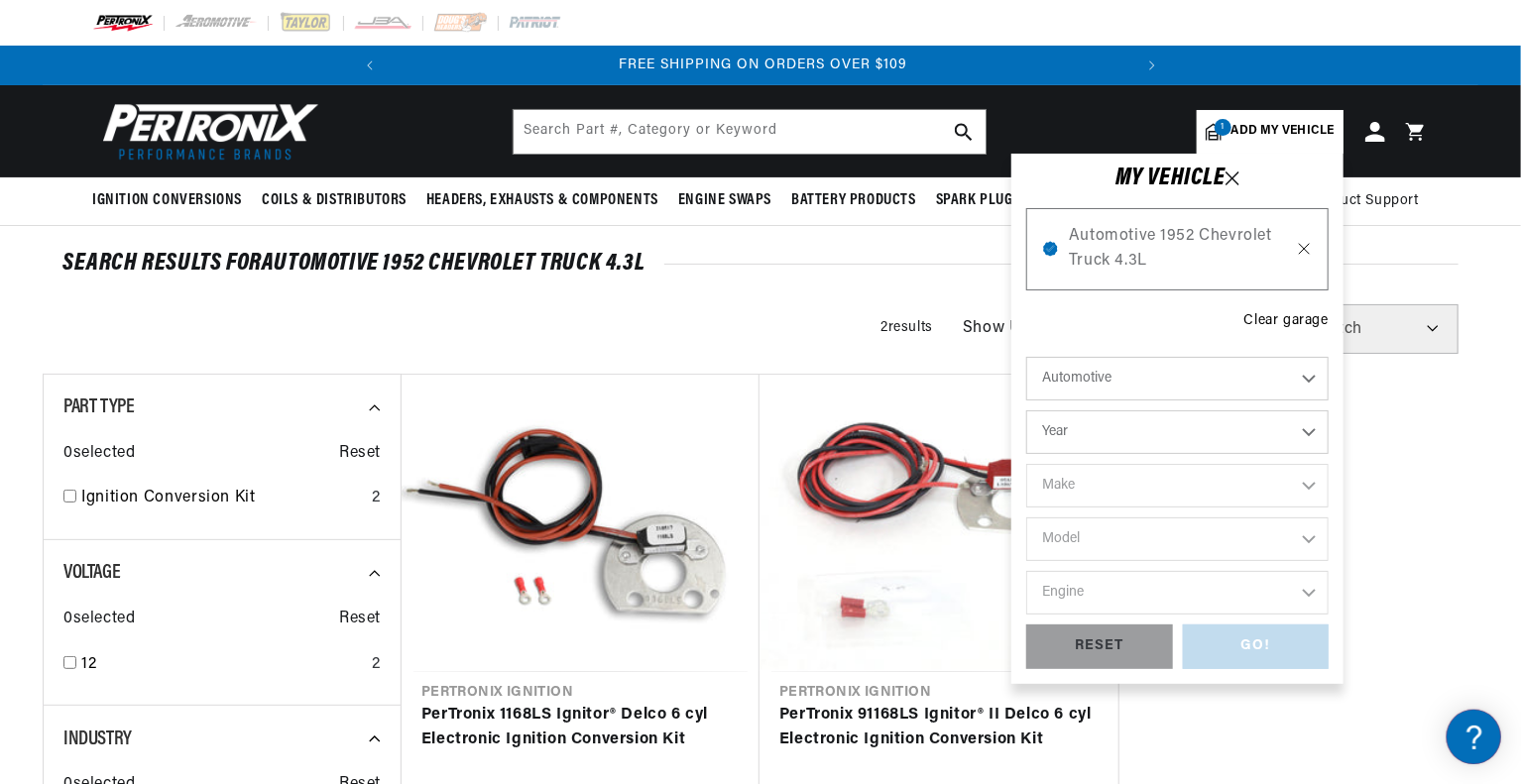click 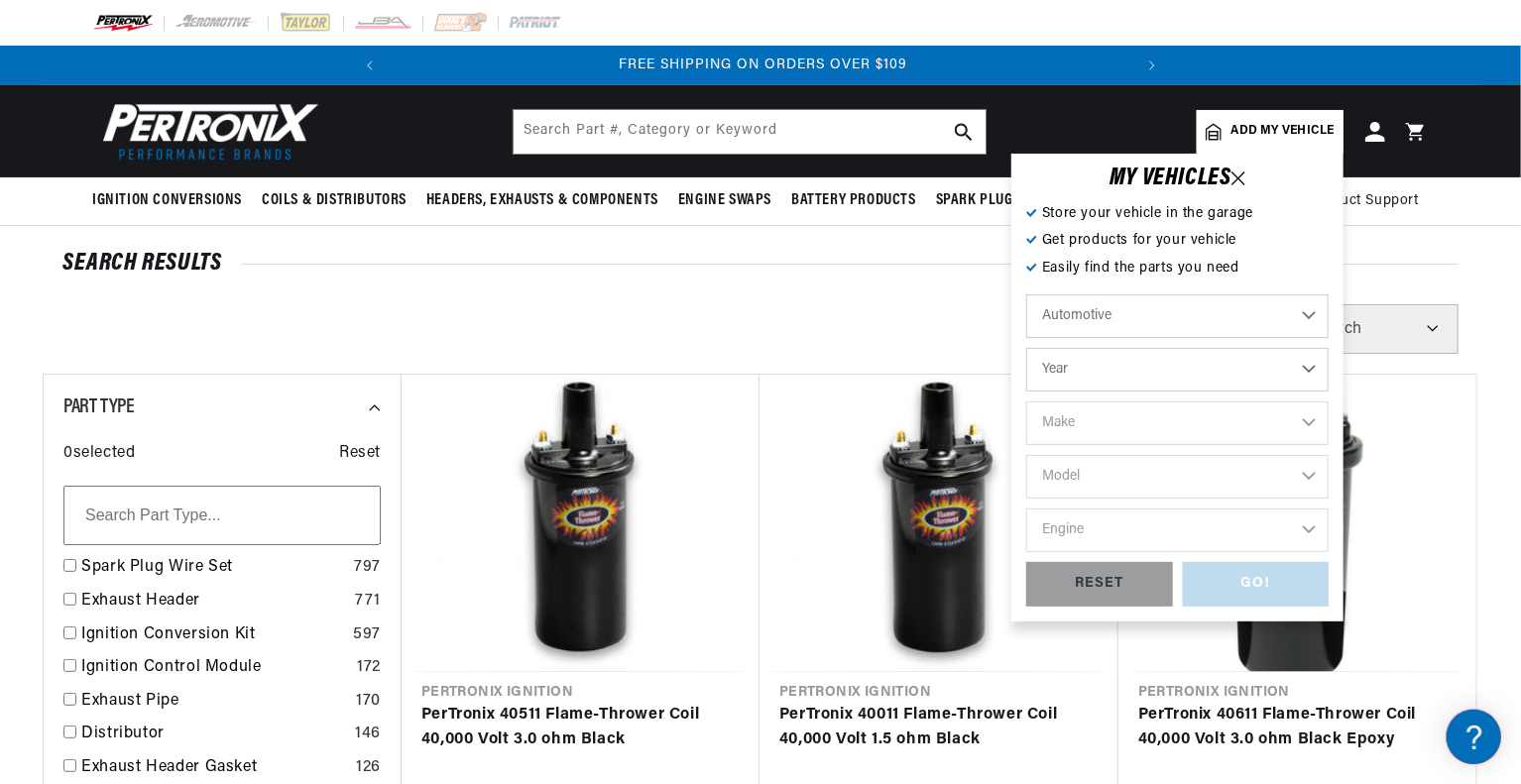 click on "Automotive
Agricultural
Industrial
Marine
Motorcycle" at bounding box center [1177, 316] 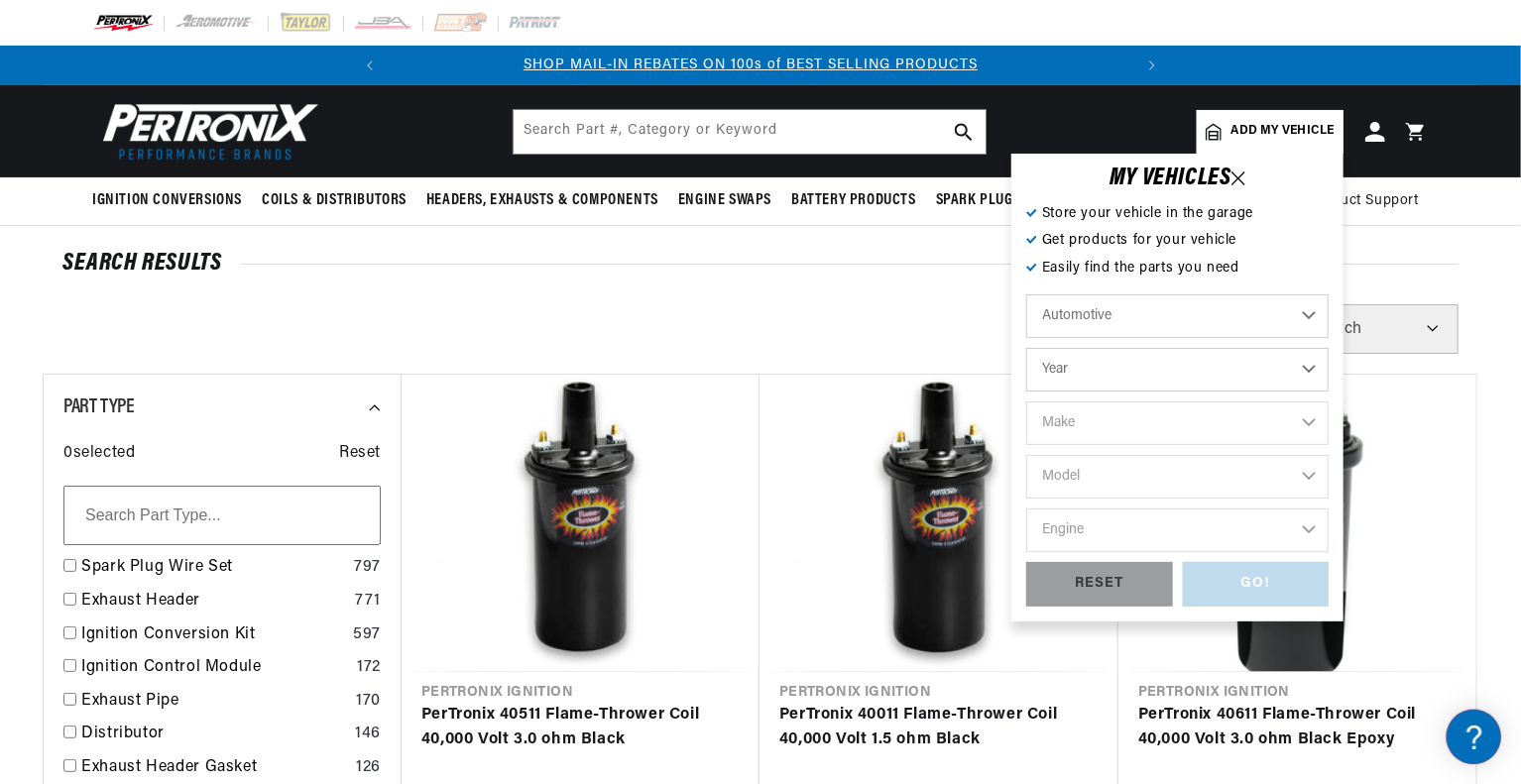 scroll, scrollTop: 0, scrollLeft: 0, axis: both 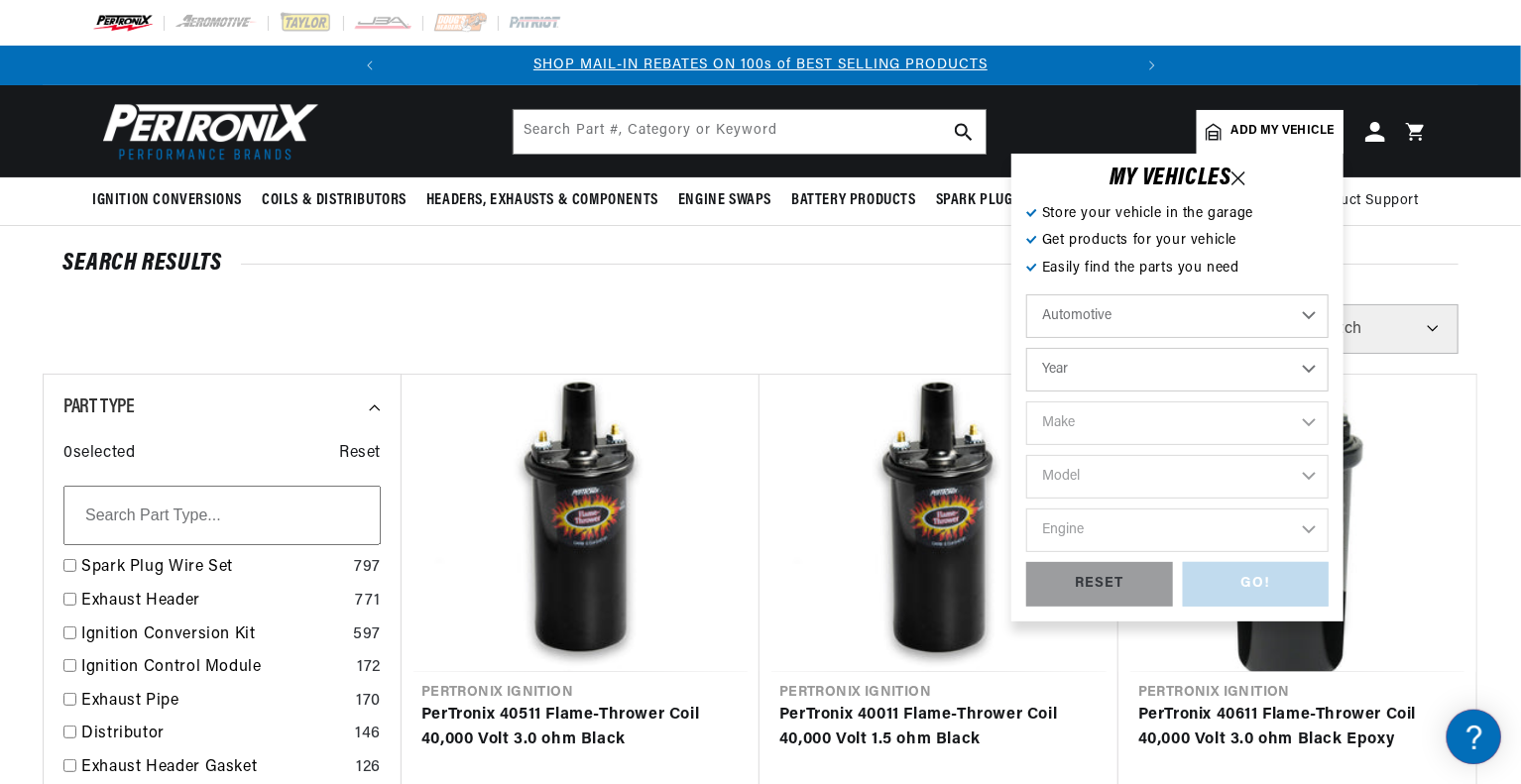 select on "1952" 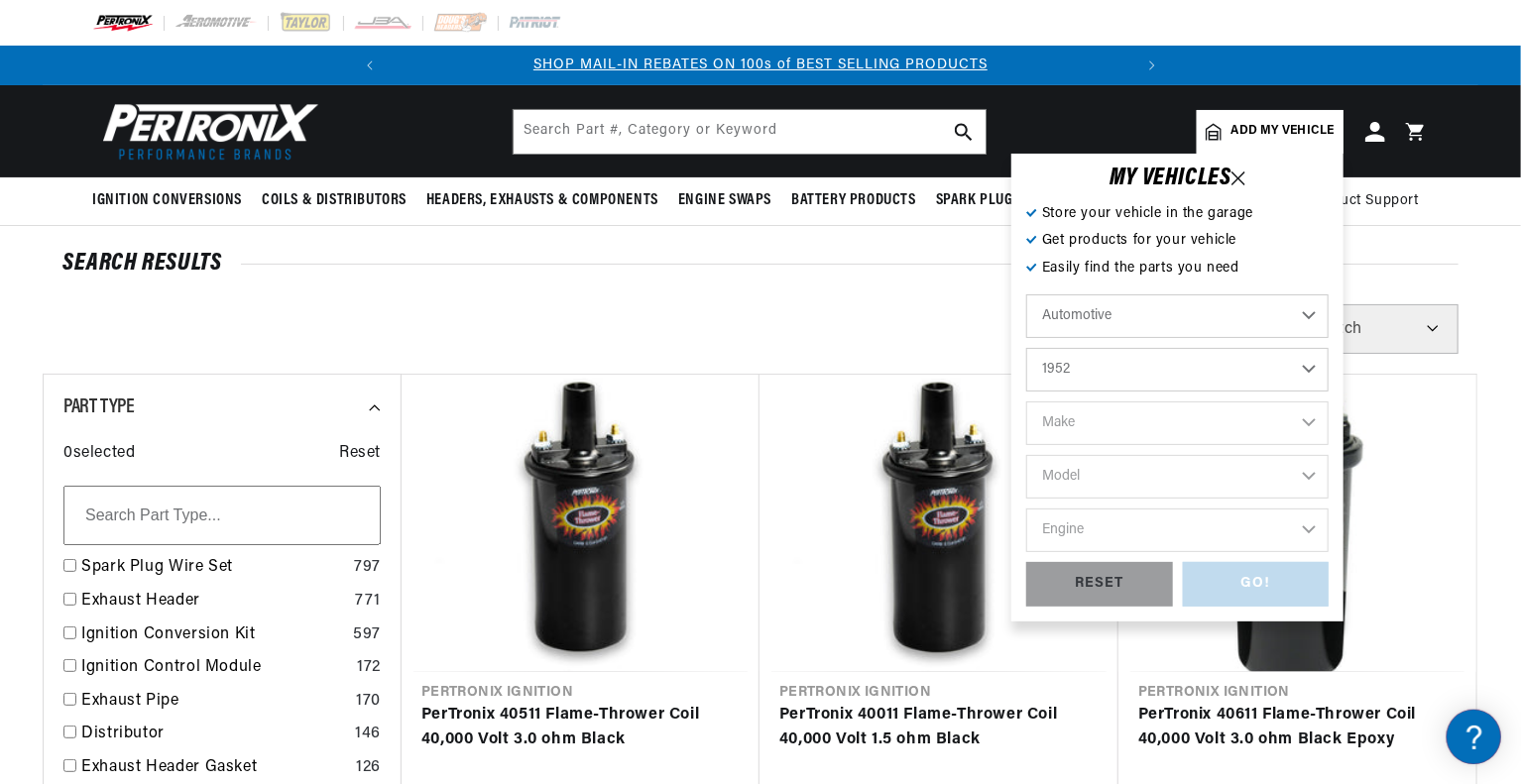 click on "Year
2022
2021
2020
2019
2018
2017
2016
2015
2014
2013
2012
2011
2010
2009
2008
2007
2006
2005
2004
2003
2002
2001
2000
1999
1998
1997
1996
1995
1994
1993
1992
1991
1990
1989
1988
1987
1986 1985" at bounding box center (1177, 370) 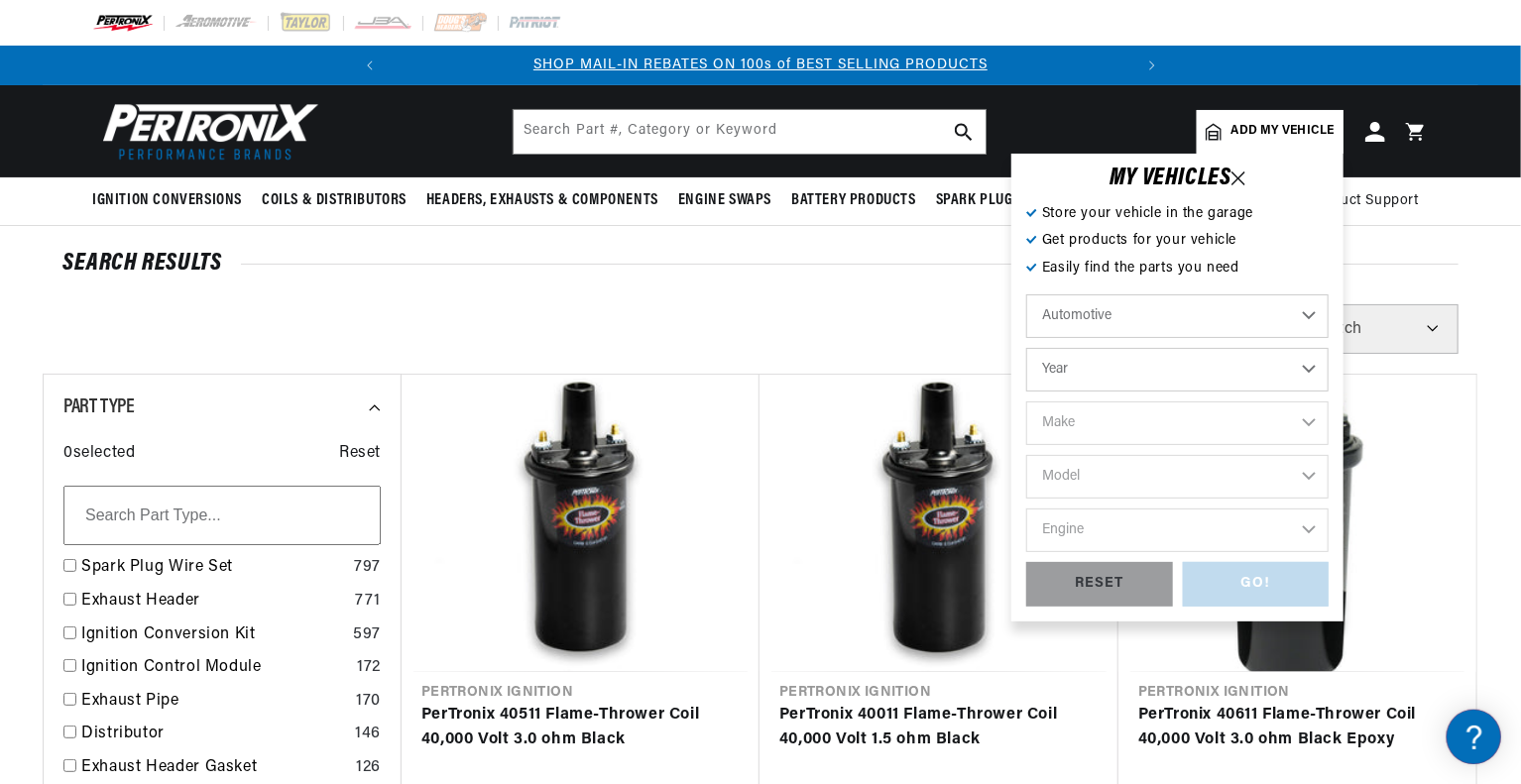 select on "1952" 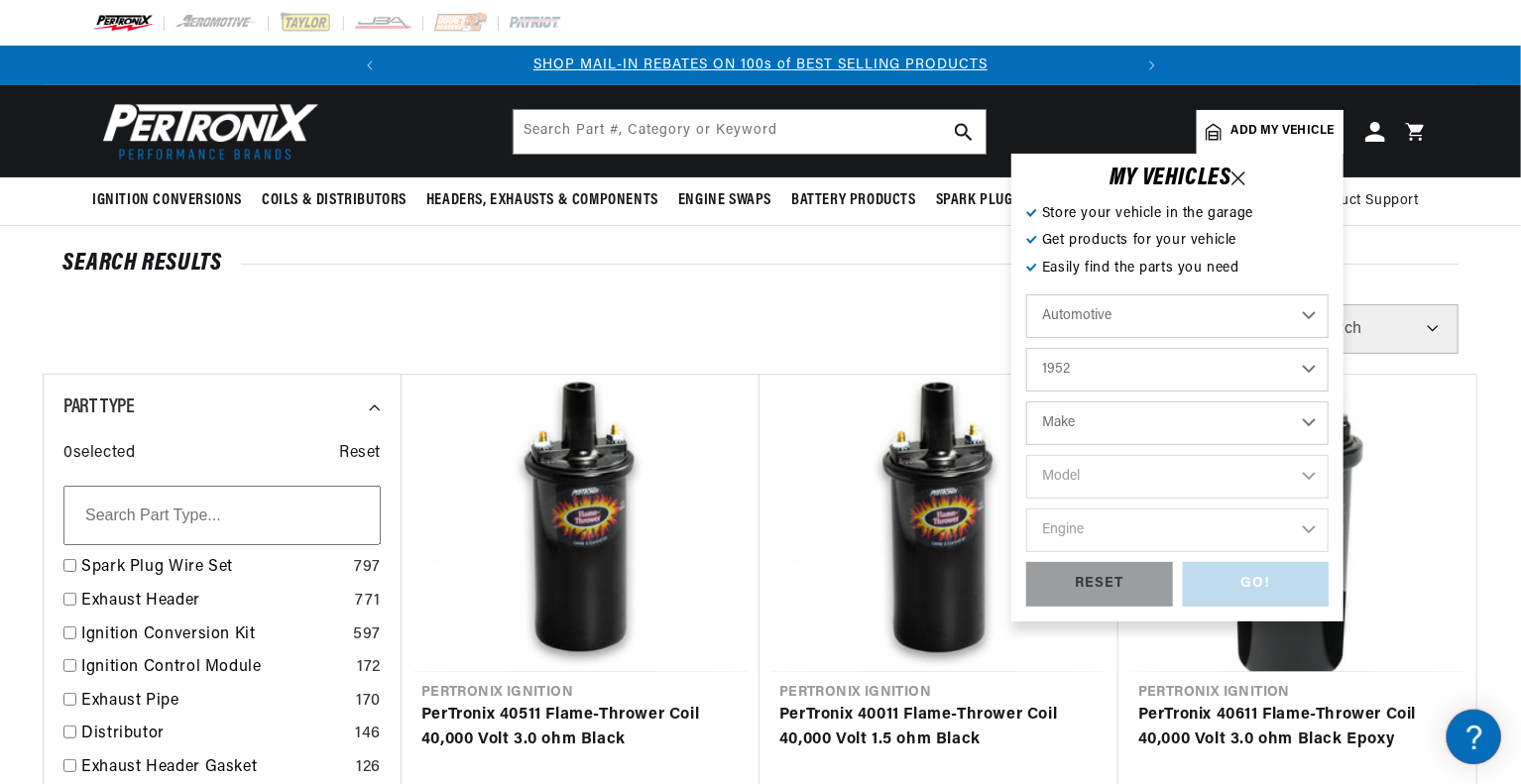 click on "Make
Aston Martin
Austin
Buick
Cadillac
Chevrolet
Chrysler
Citroen
Crosley
Ford
GMC
Healey
Hillman
HRG
Hudson
Jaguar
Jeep
Jowett
Kaiser
Lancia
Lea-Francis
Lincoln
Mercury
MG
Morgan
Morris
Oldsmobile
Porsche
Riley
Rolls-Royce
Singer
Triumph
Willys
Wolseley" at bounding box center [1177, 423] 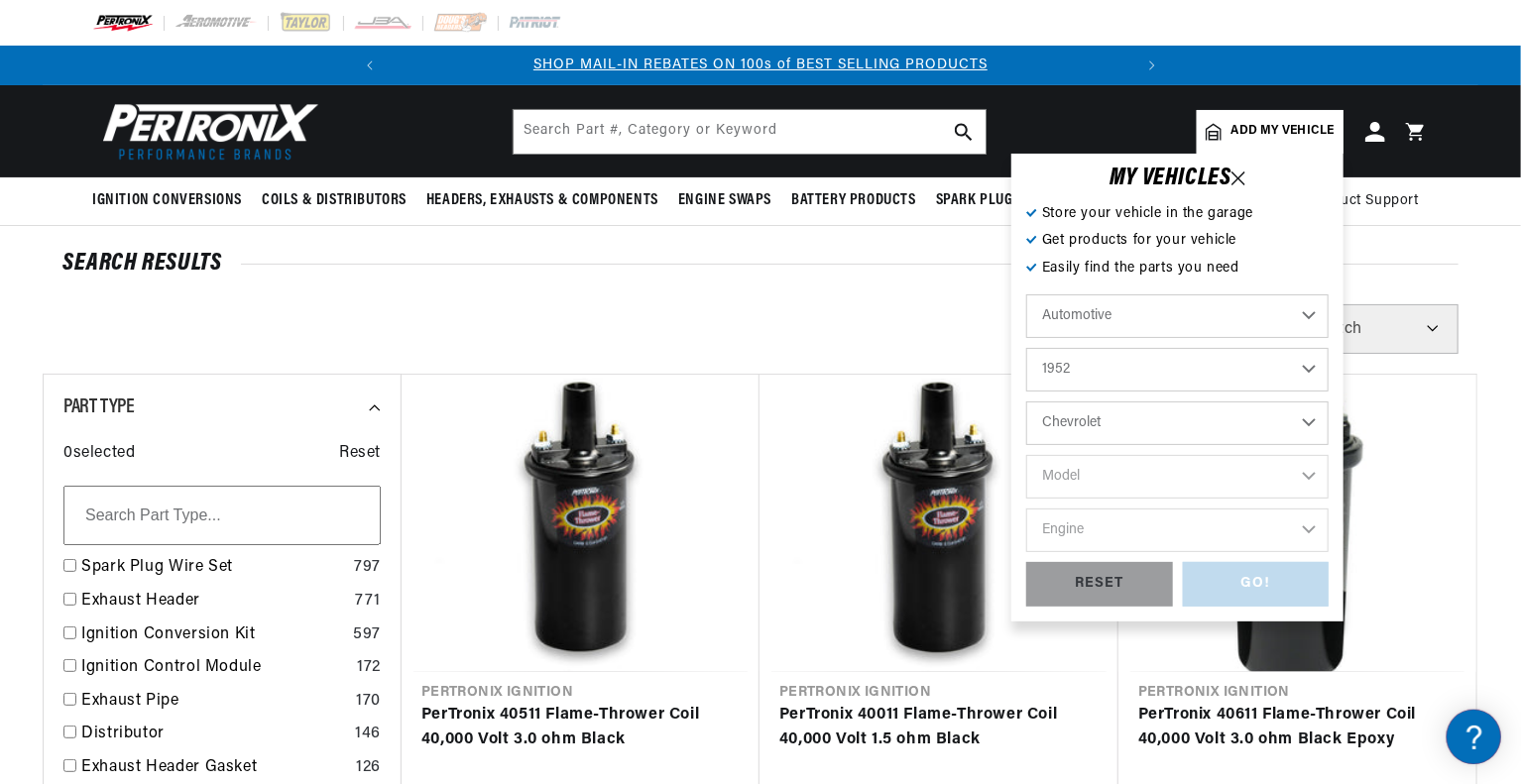 click on "Make
Aston Martin
Austin
Buick
Cadillac
Chevrolet
Chrysler
Citroen
Crosley
Ford
GMC
Healey
Hillman
HRG
Hudson
Jaguar
Jeep
Jowett
Kaiser
Lancia
Lea-Francis
Lincoln
Mercury
MG
Morgan
Morris
Oldsmobile
Porsche
Riley
Rolls-Royce
Singer
Triumph
Willys
Wolseley" at bounding box center [1177, 423] 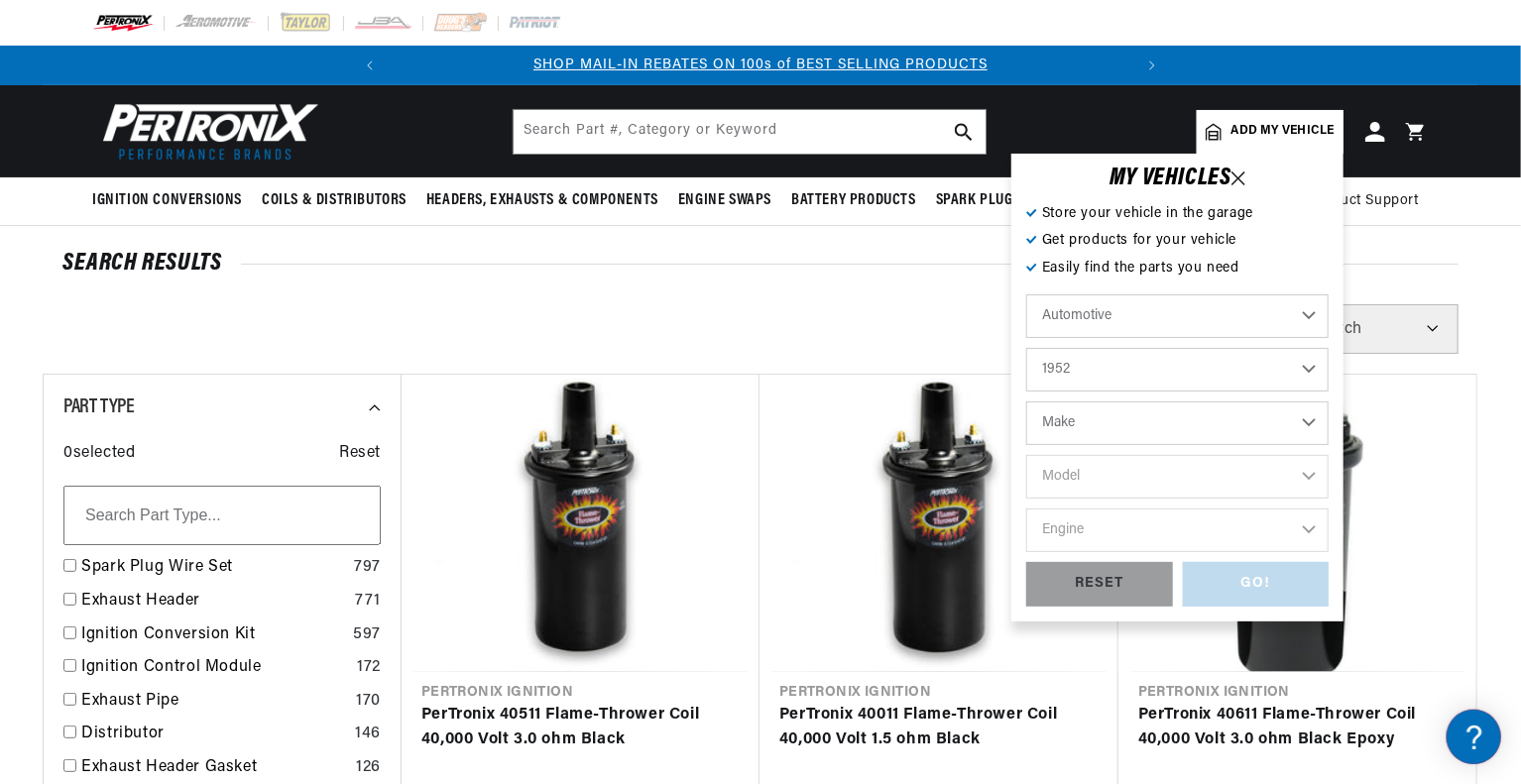 select on "Chevrolet" 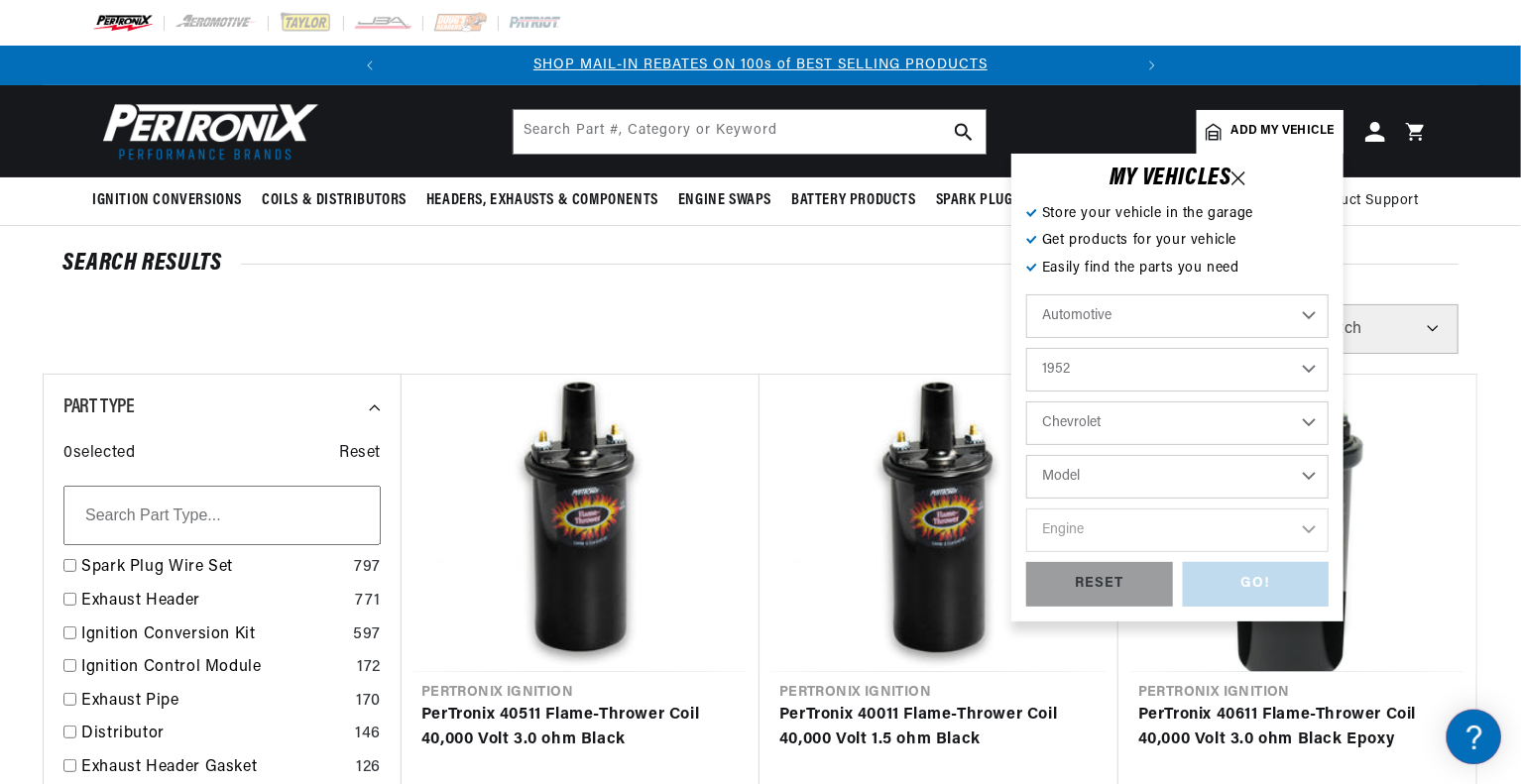 click on "Model
Bel Air
Fleetline
Styleline Deluxe
Styleline Special
Truck" at bounding box center [1177, 477] 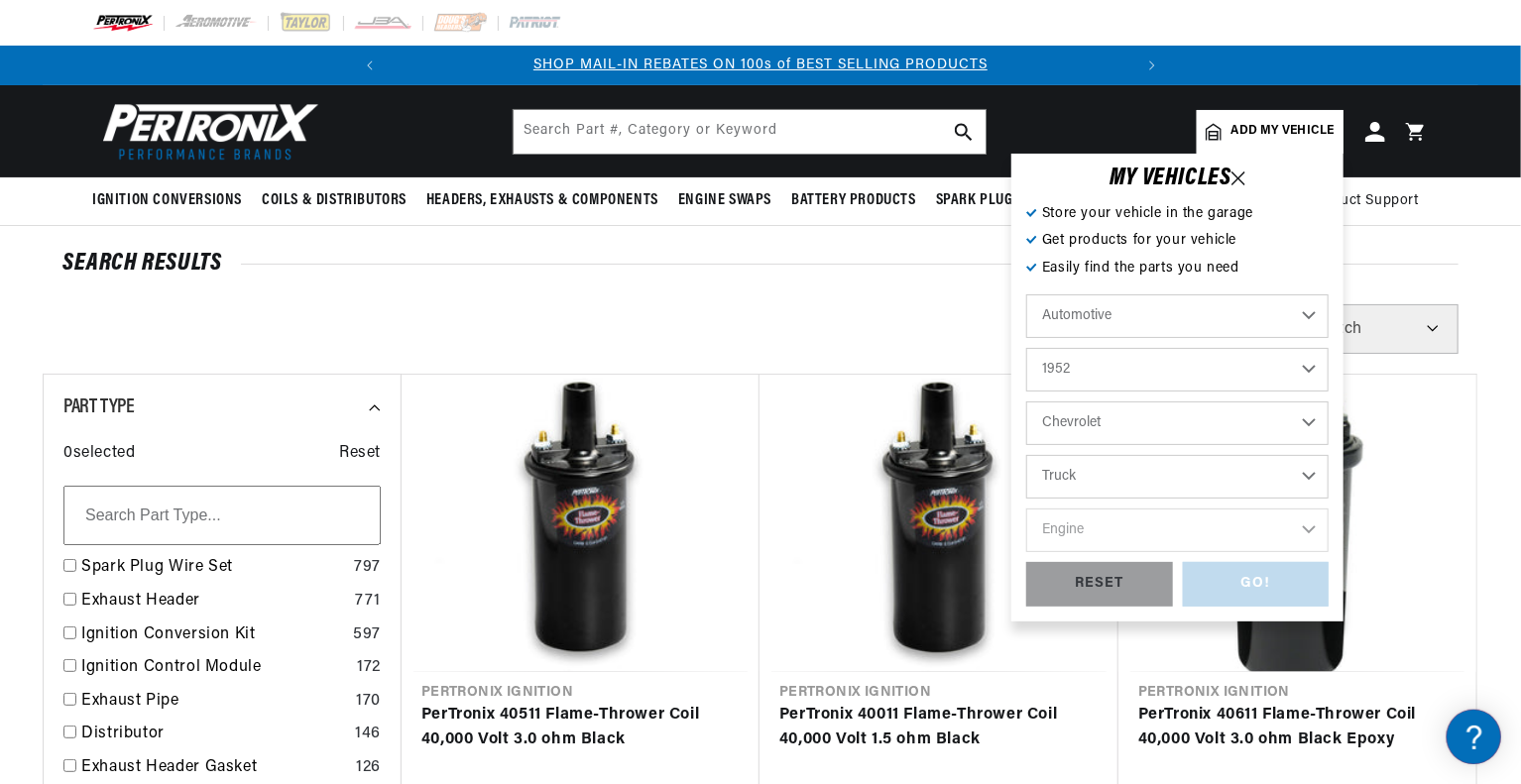 click on "Model
Bel Air
Fleetline
Styleline Deluxe
Styleline Special
Truck" at bounding box center (1177, 477) 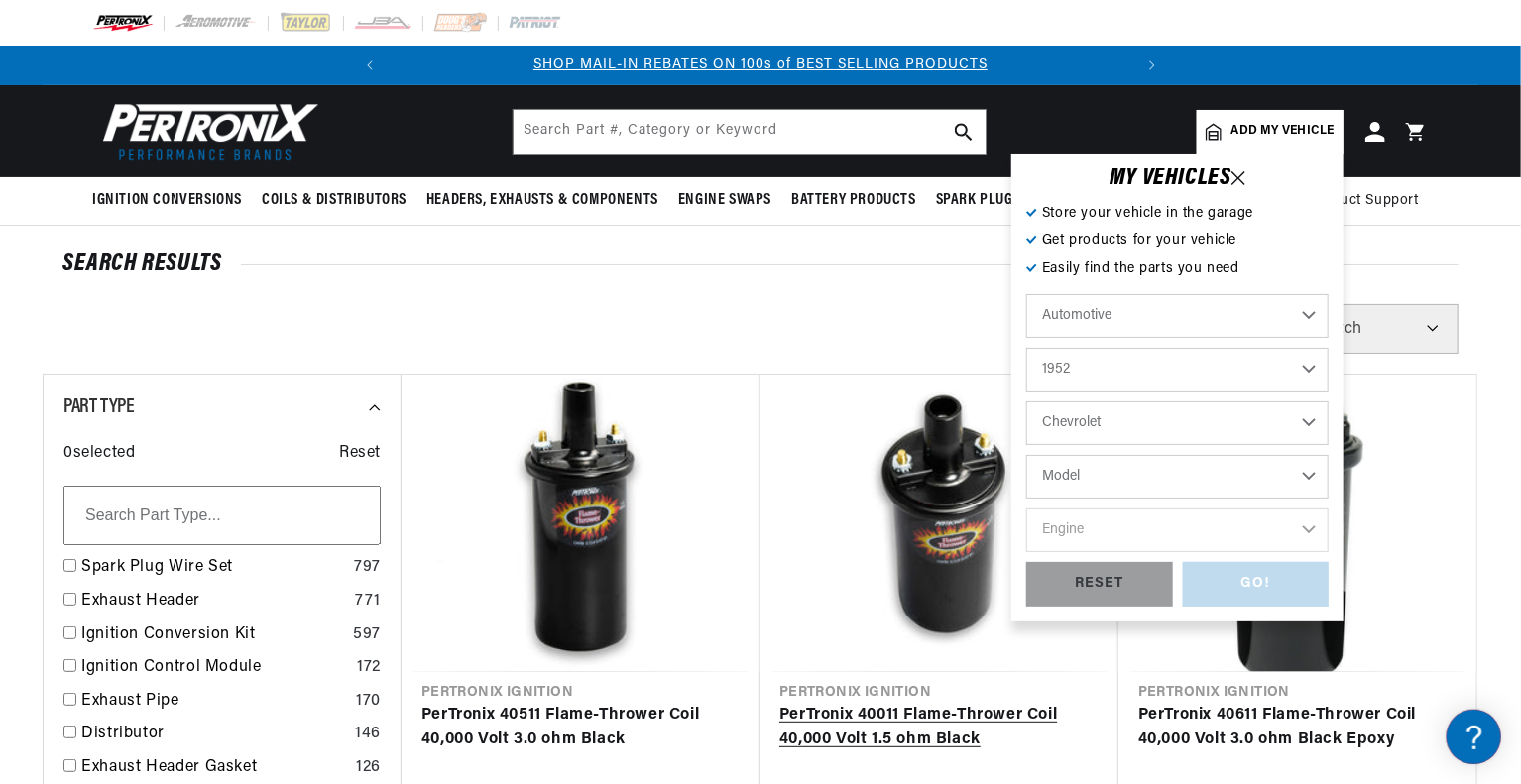 select on "Truck" 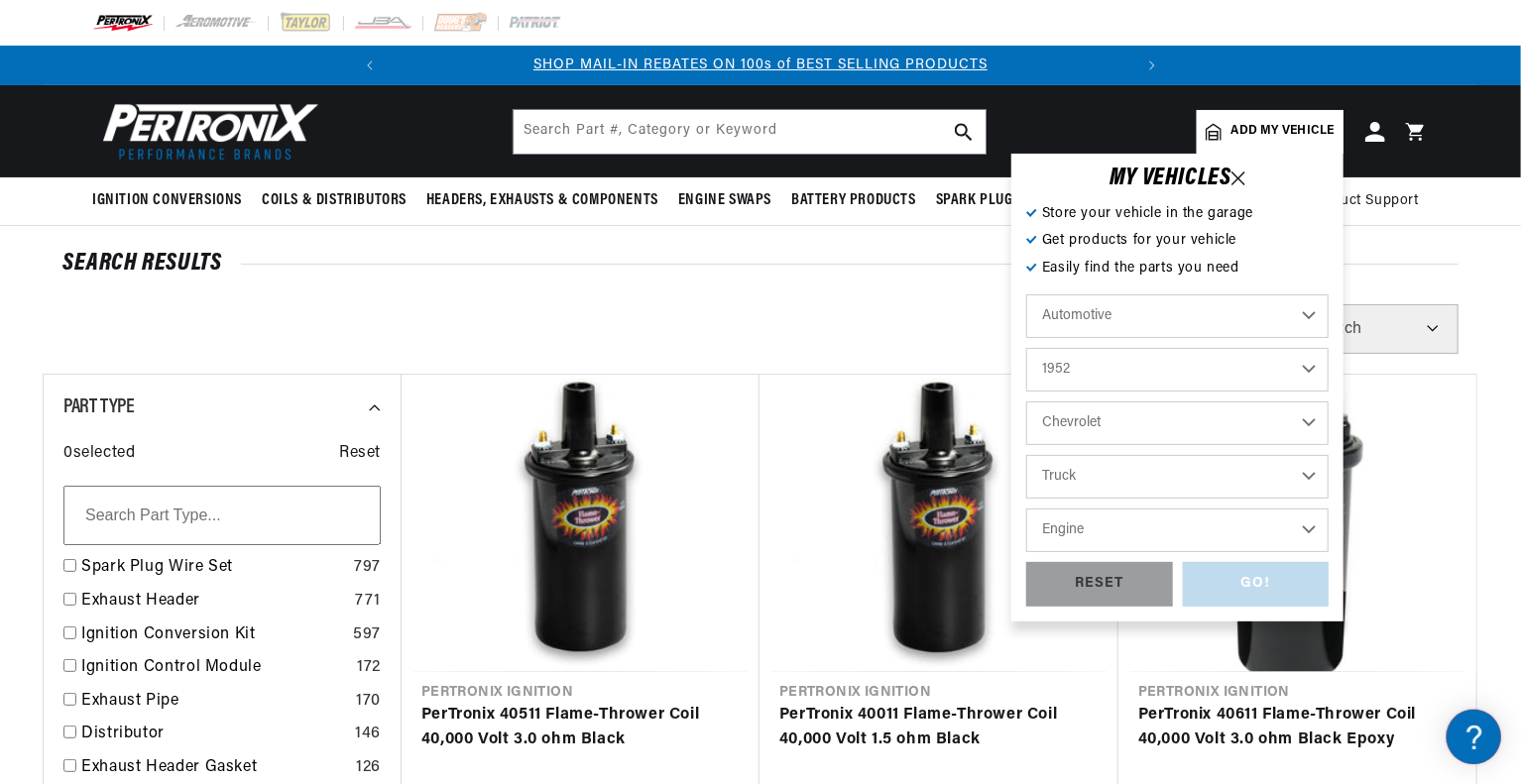 click on "Engine
3.8L
4.3L" at bounding box center (1177, 530) 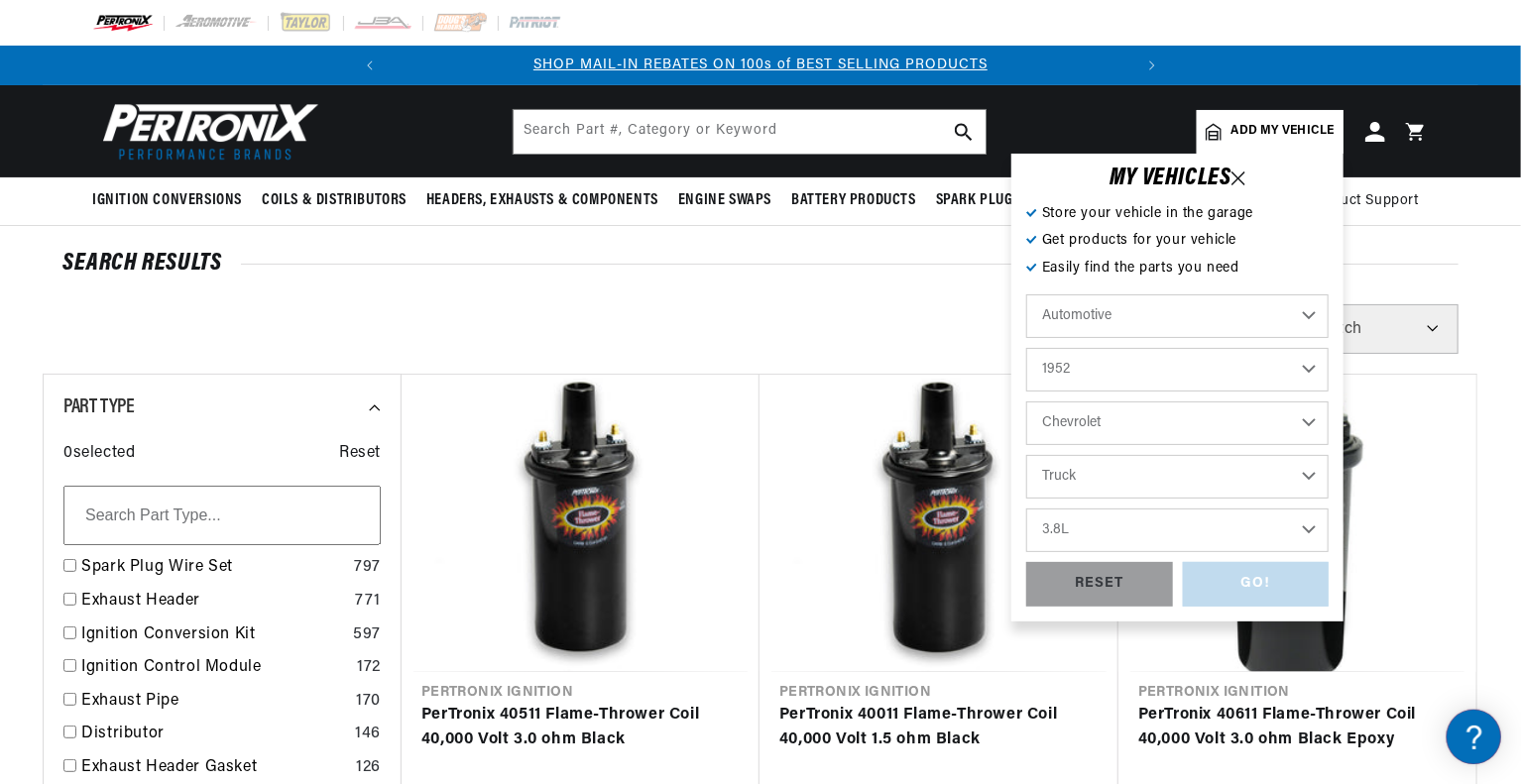 click on "Engine
3.8L
4.3L" at bounding box center [1177, 530] 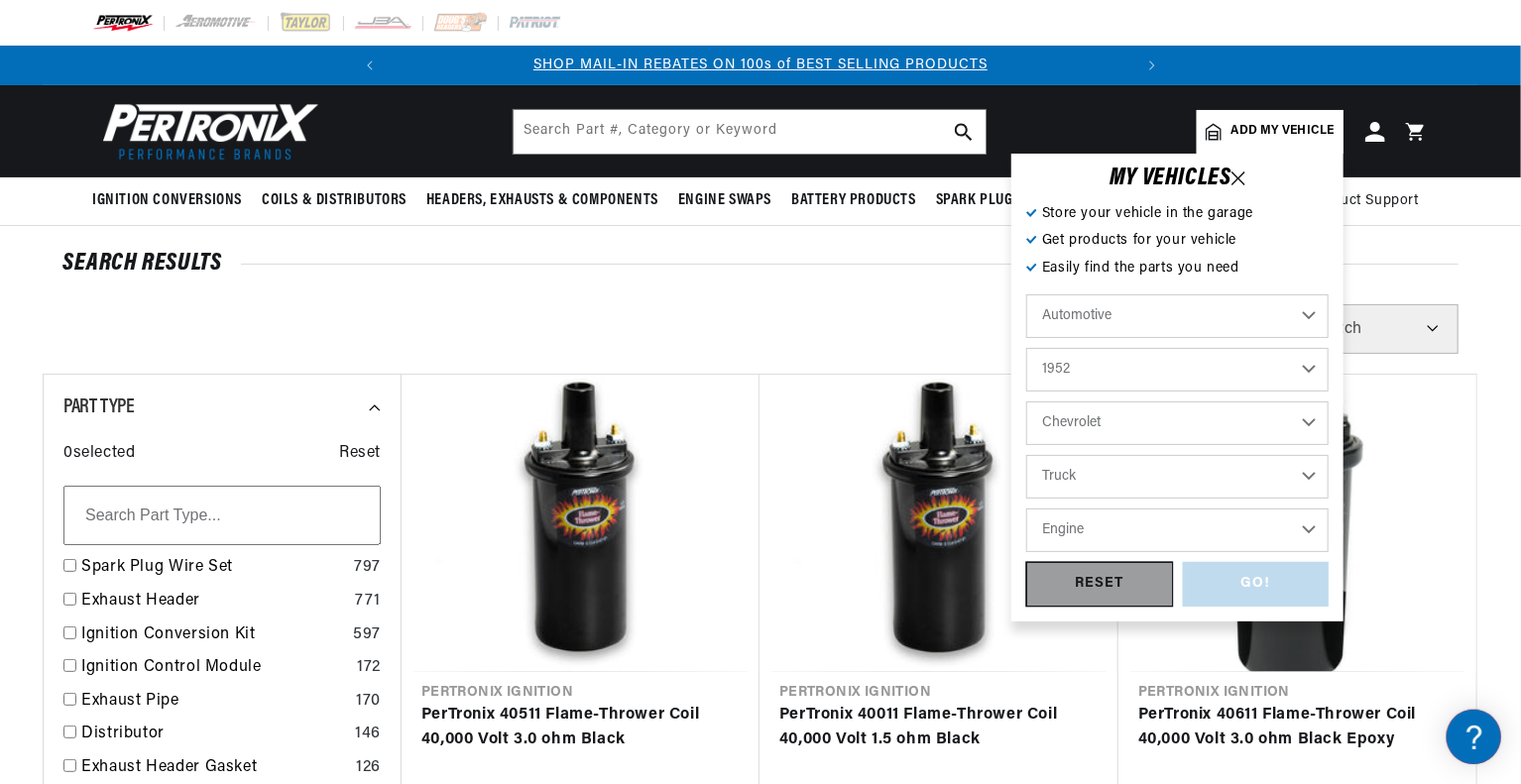 select on "3.8L" 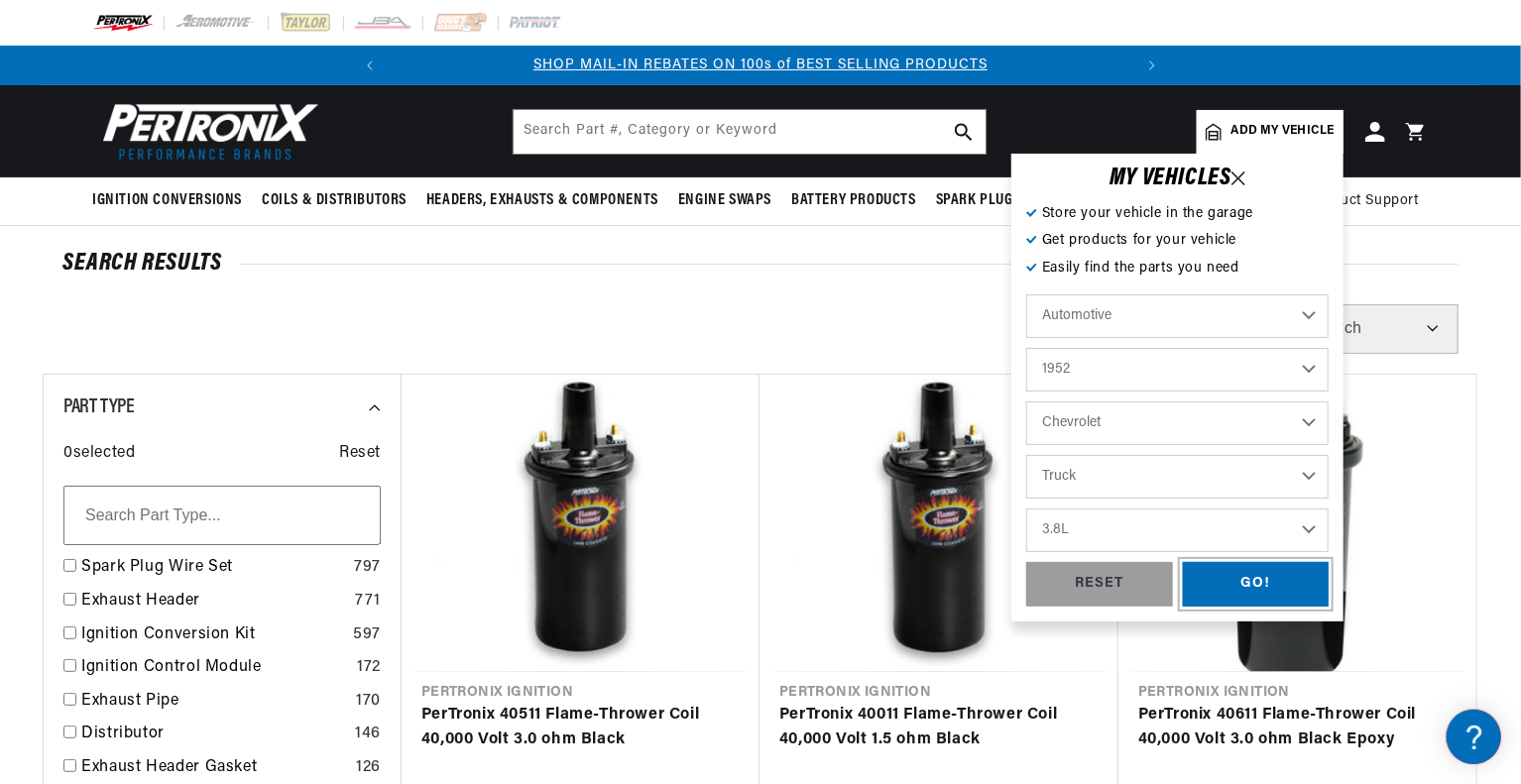 click on "GO!" at bounding box center (1256, 584) 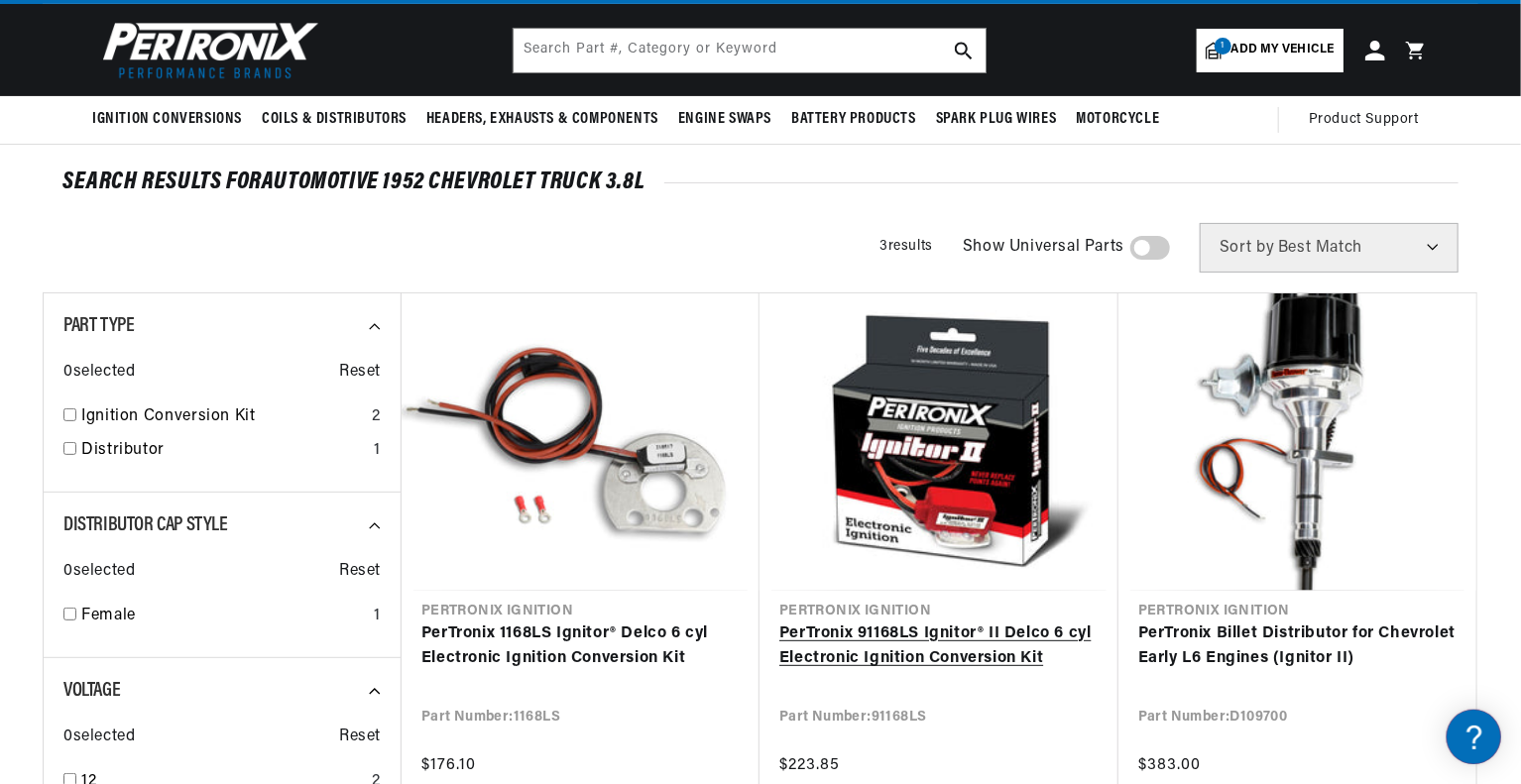 scroll, scrollTop: 198, scrollLeft: 0, axis: vertical 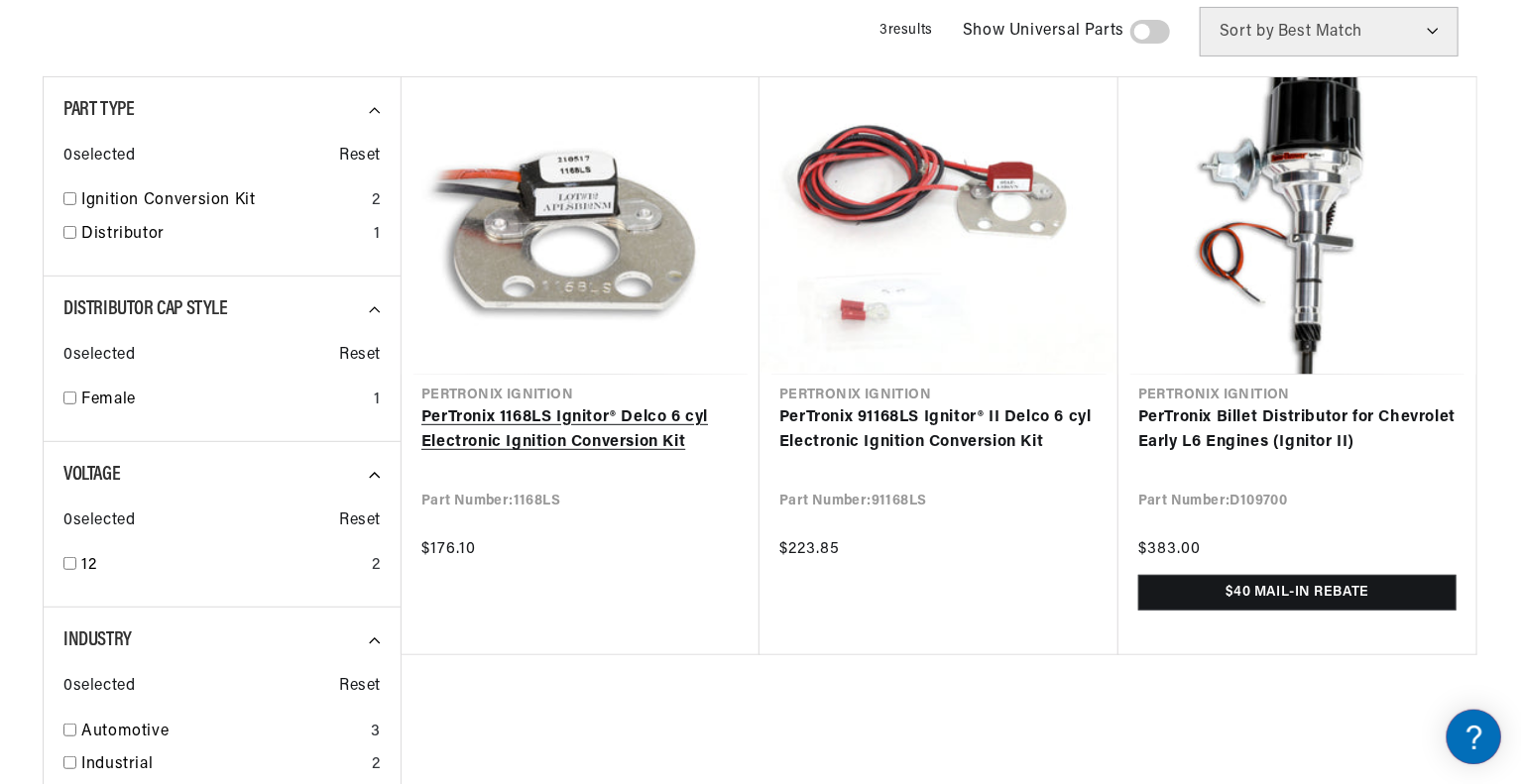 click on "PerTronix 1168LS Ignitor® Delco 6 cyl Electronic Ignition Conversion Kit" at bounding box center (580, 430) 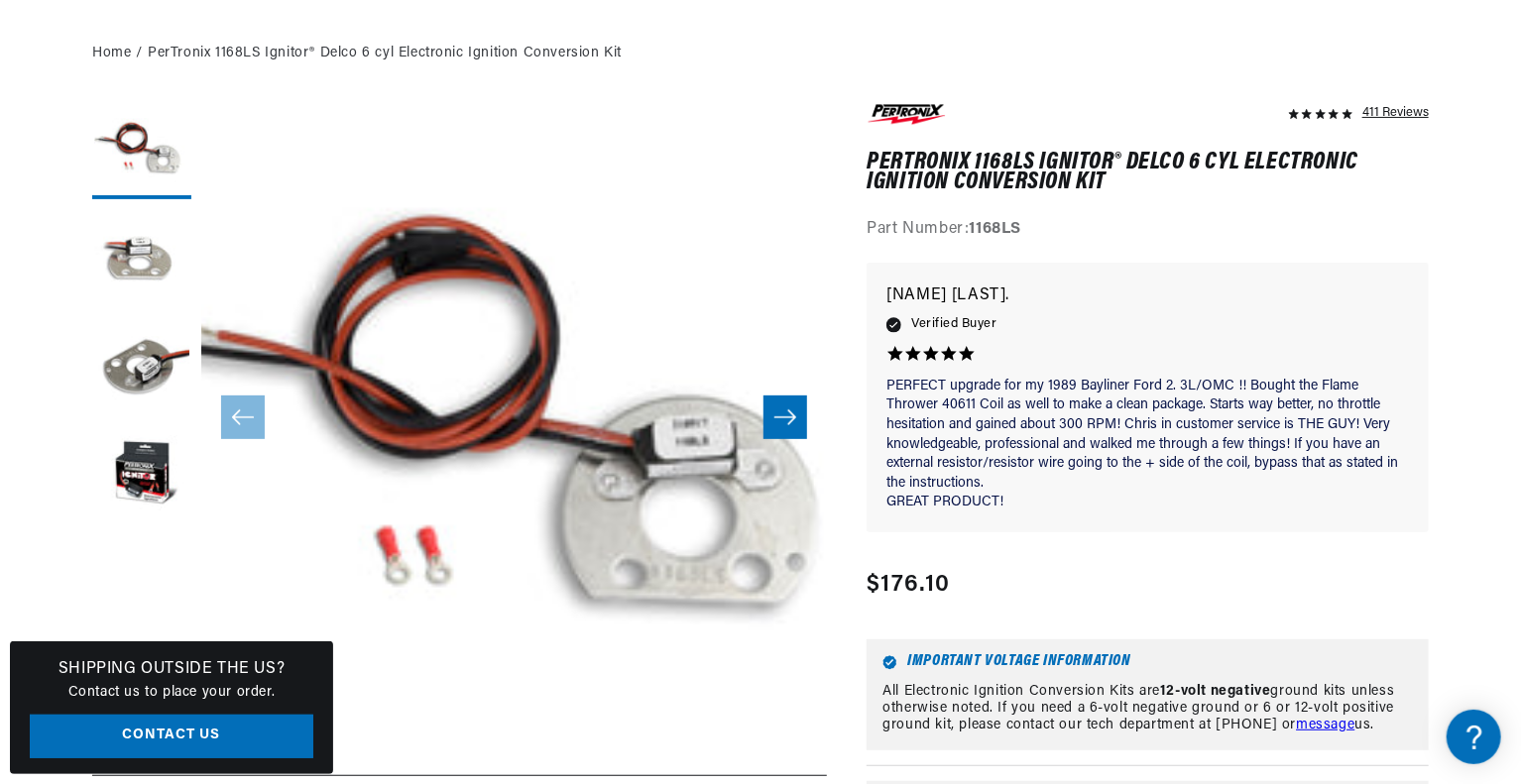 scroll, scrollTop: 396, scrollLeft: 0, axis: vertical 